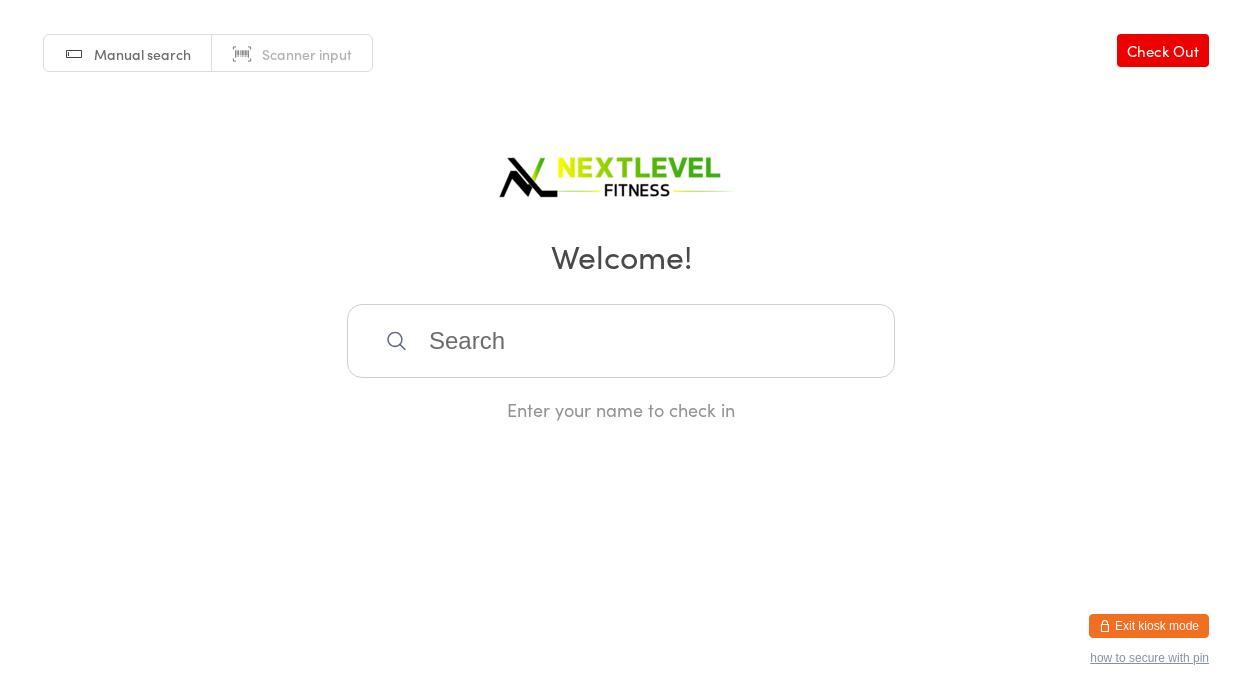 scroll, scrollTop: 0, scrollLeft: 0, axis: both 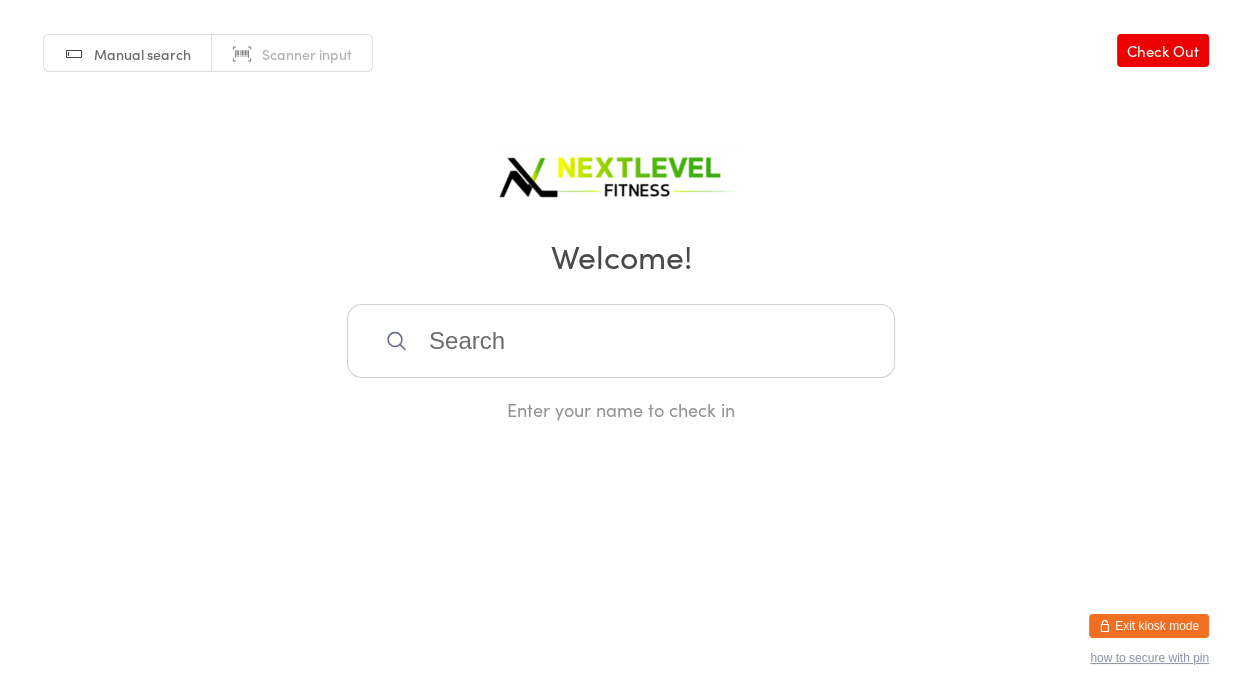 click at bounding box center [621, 341] 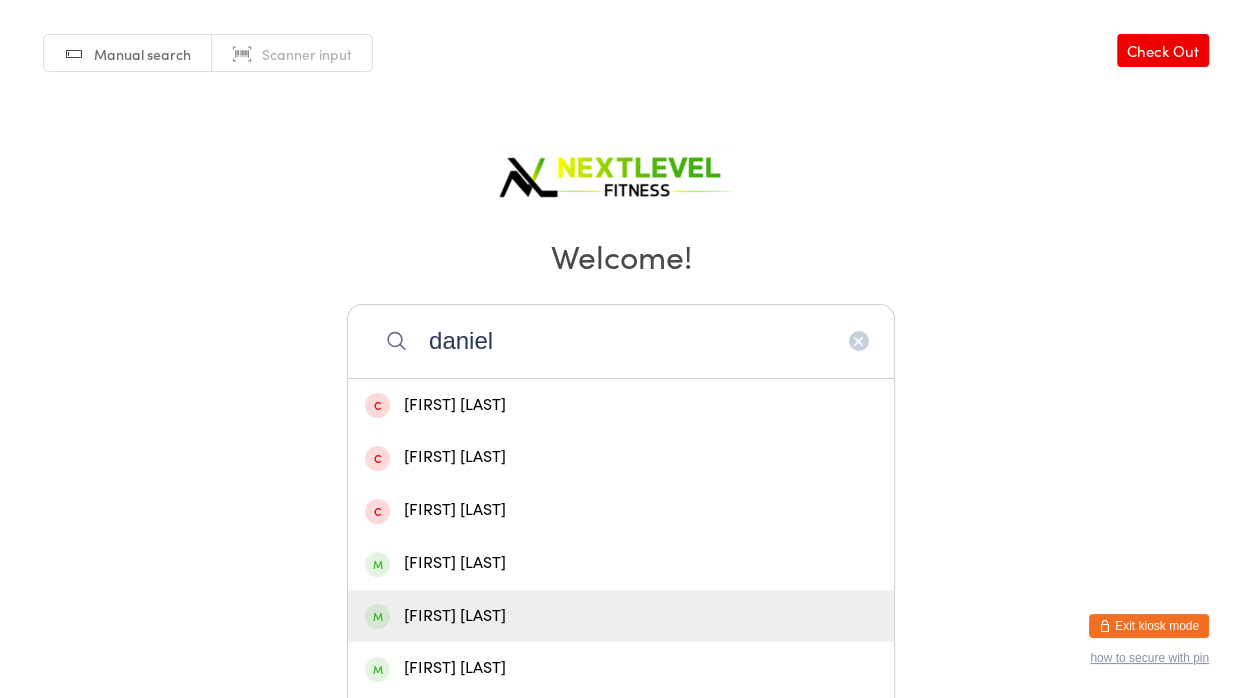 type on "daniel" 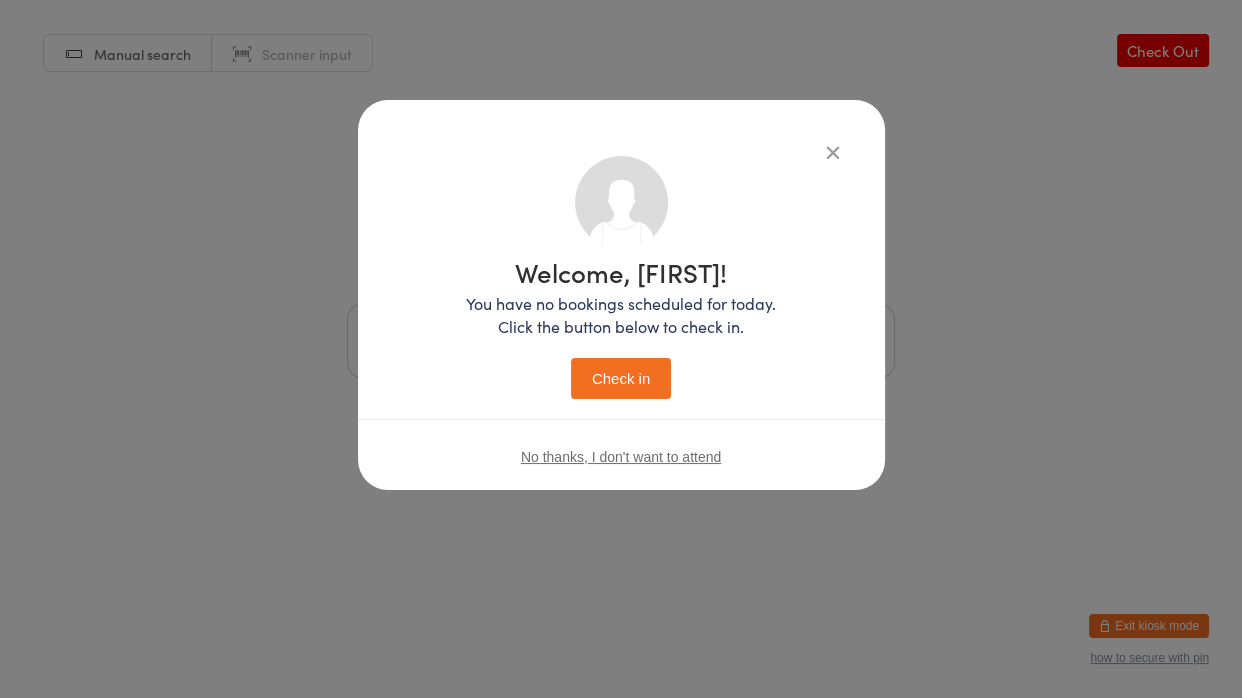 click on "Check in" at bounding box center (621, 378) 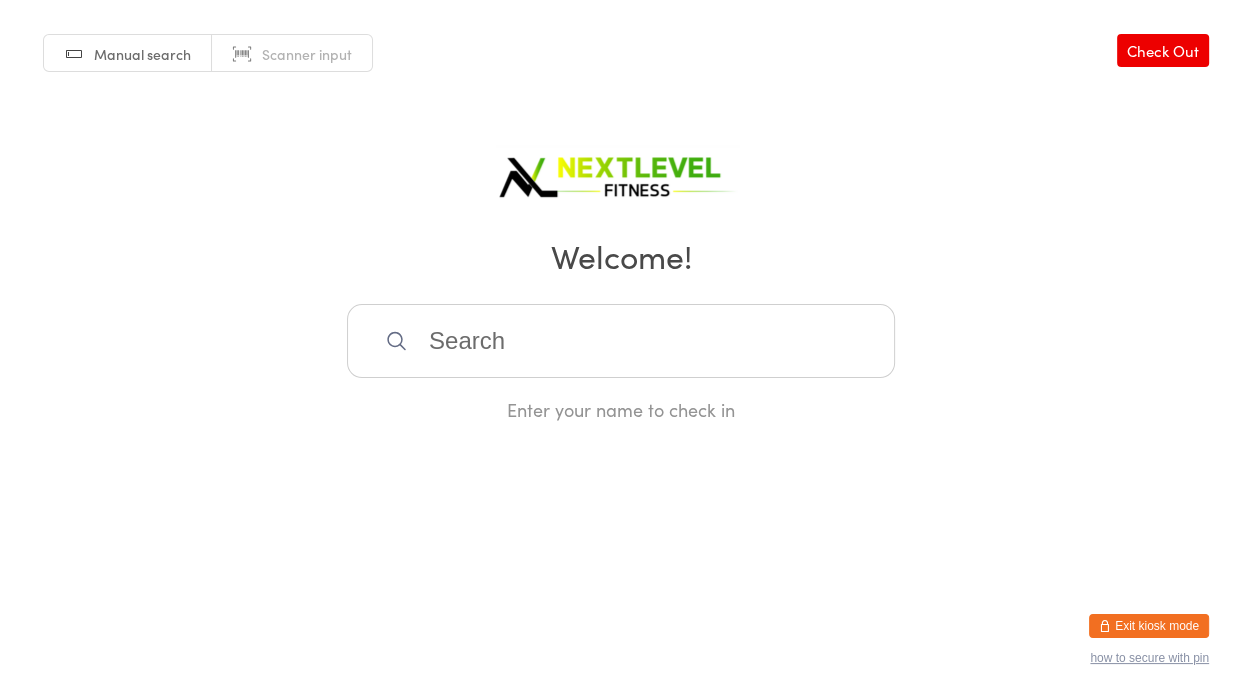 click at bounding box center (621, 341) 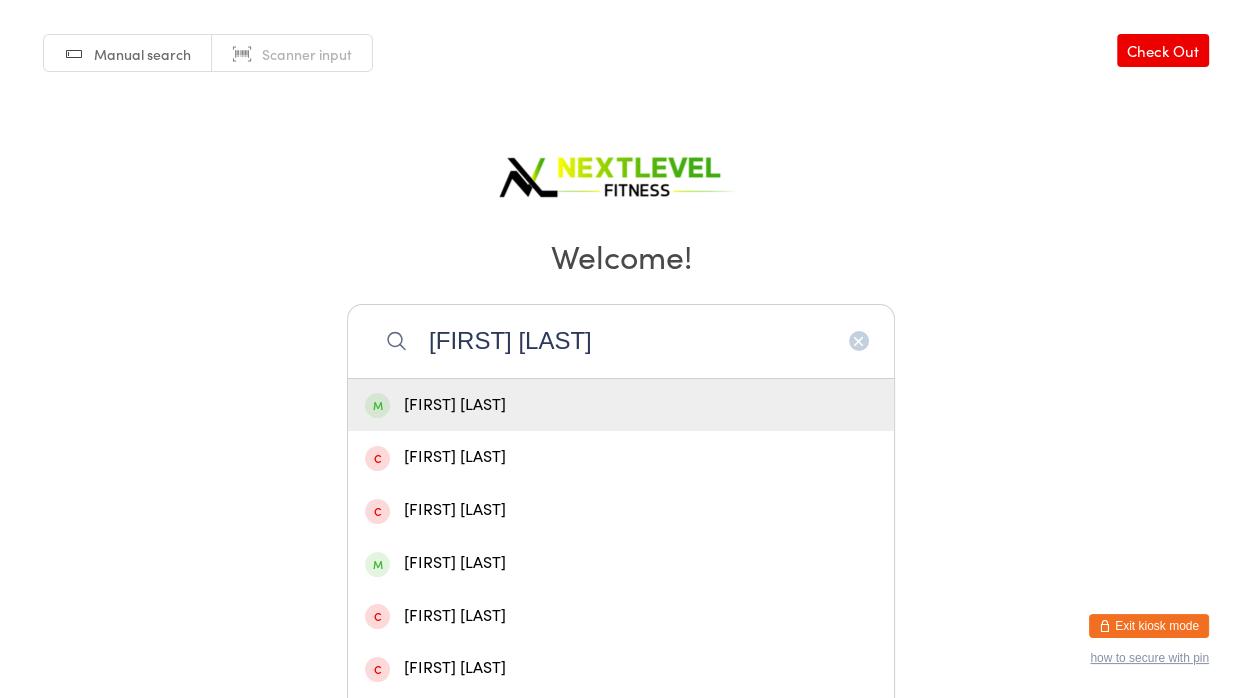 type on "[FIRST] [LAST]" 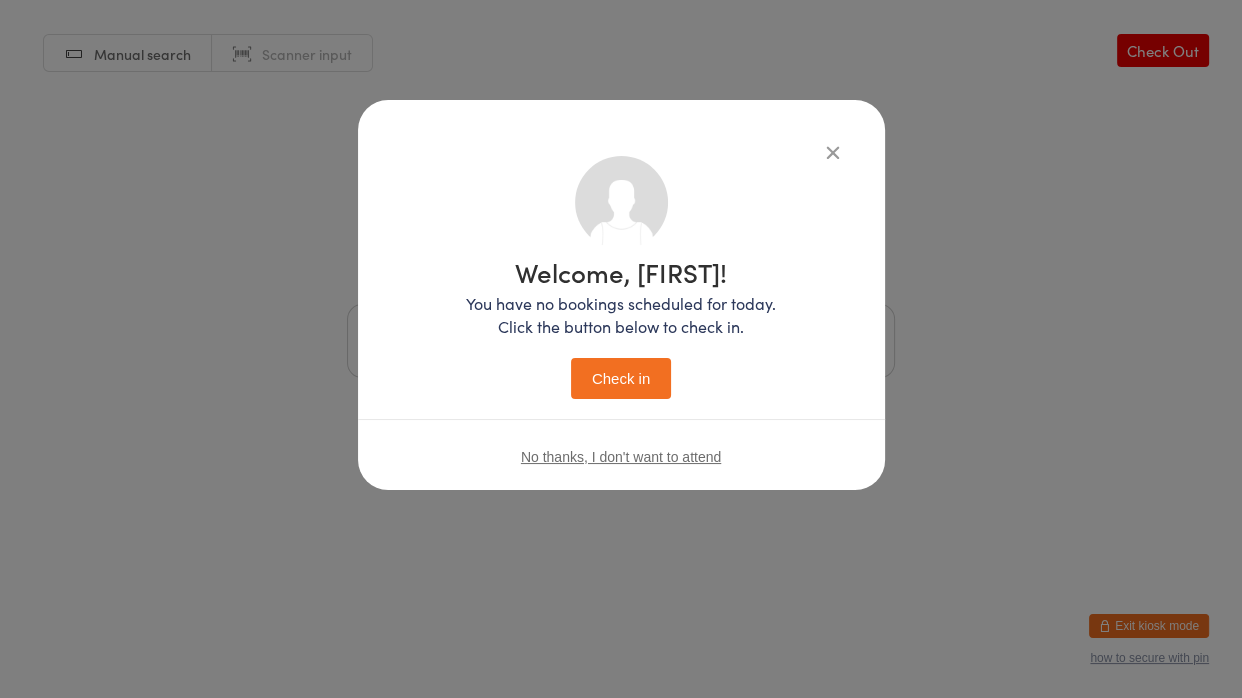 click on "Check in" at bounding box center (621, 378) 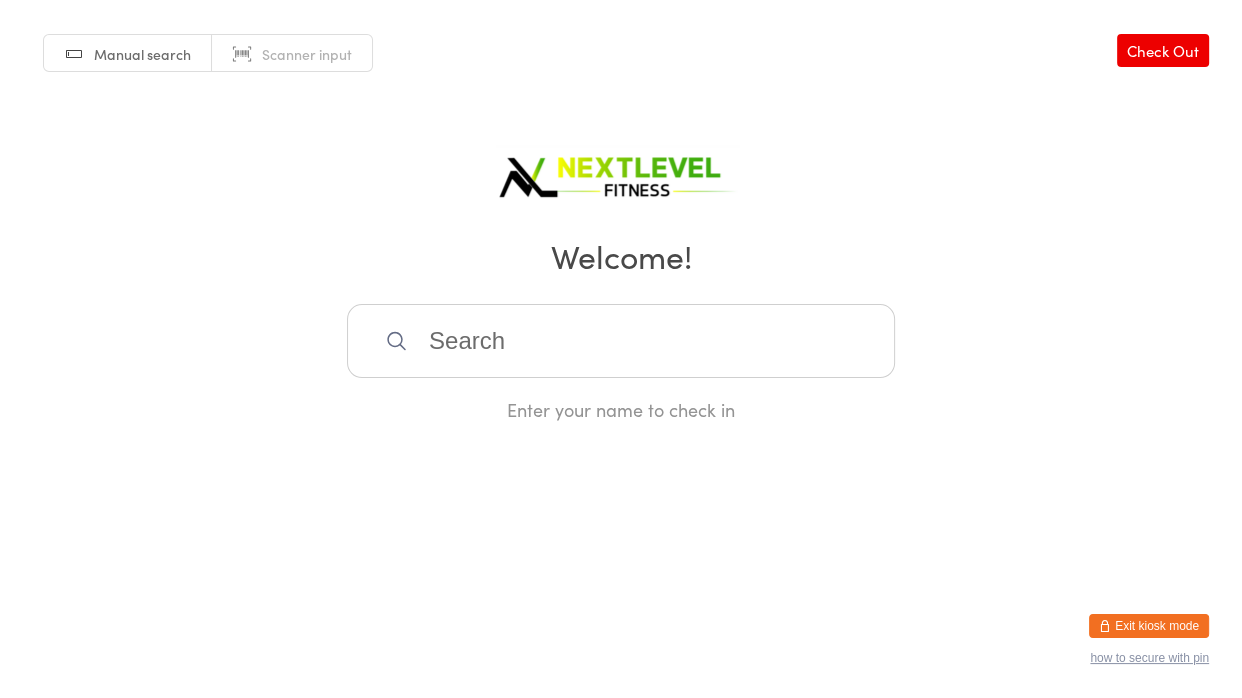 click at bounding box center [621, 341] 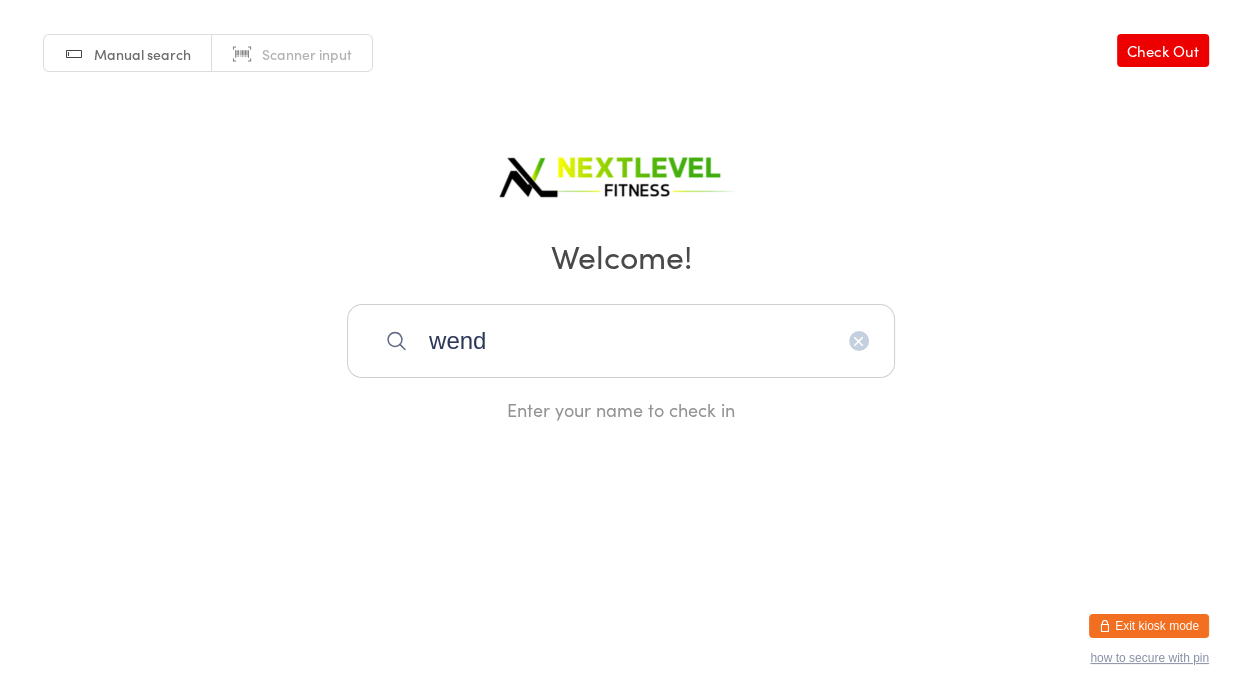 type on "wendy" 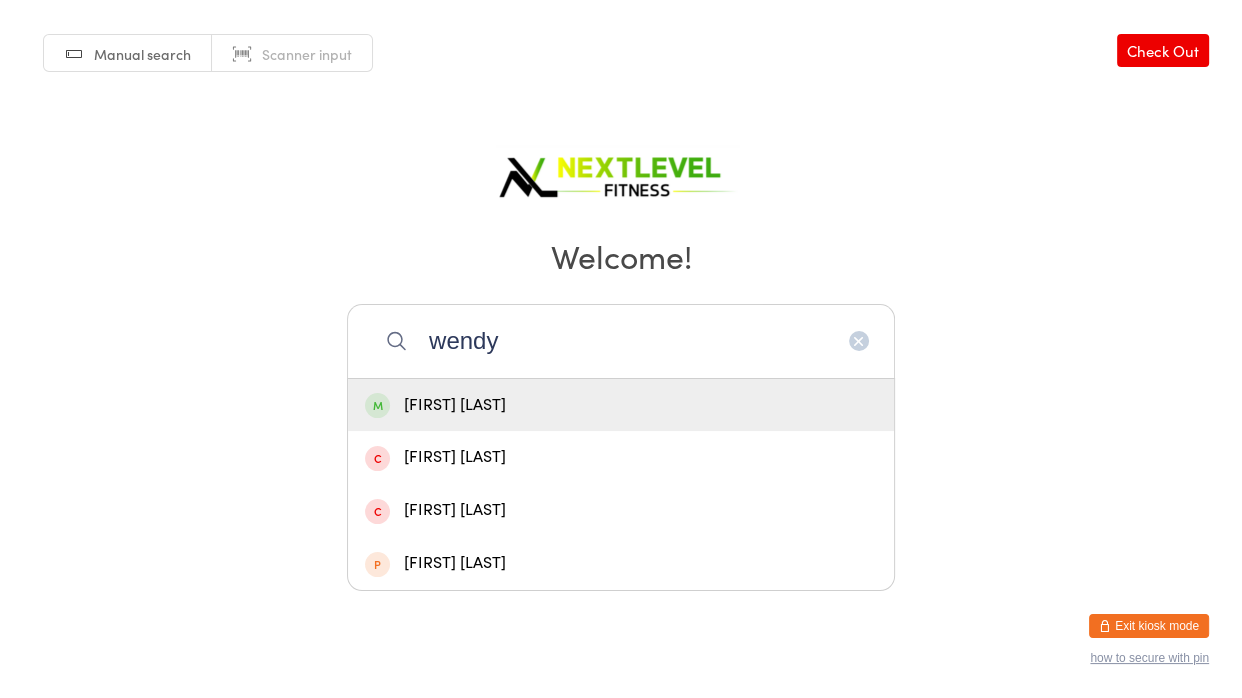 type 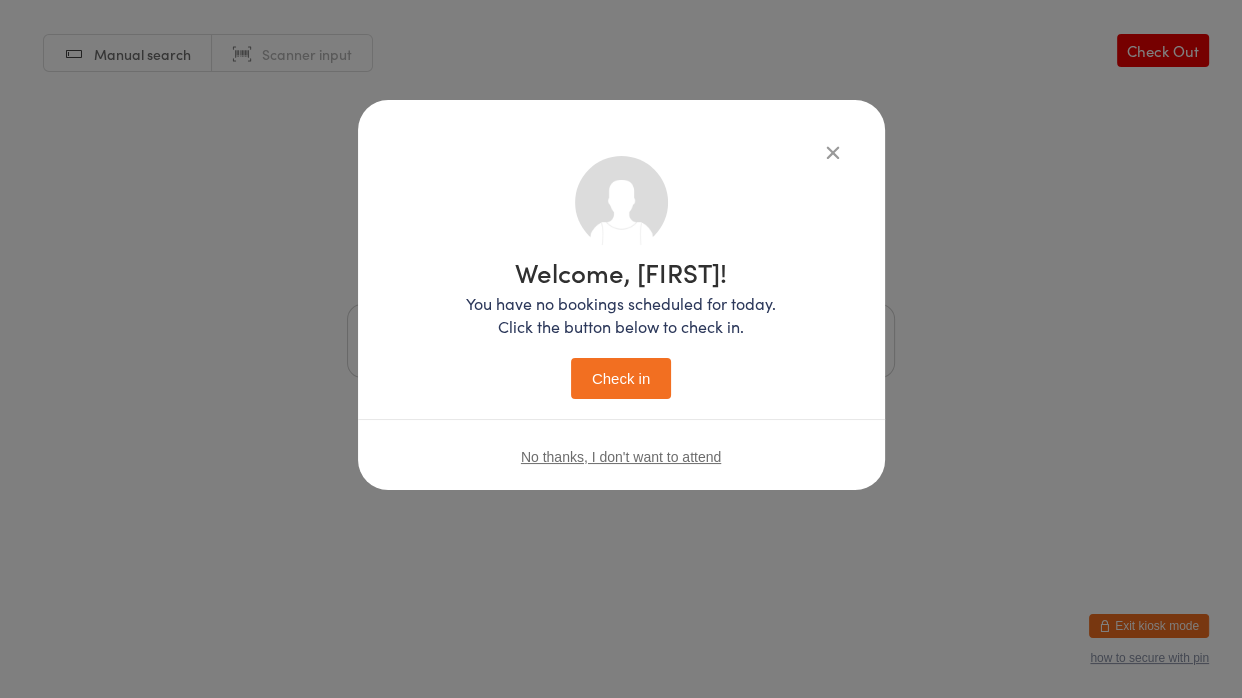 type 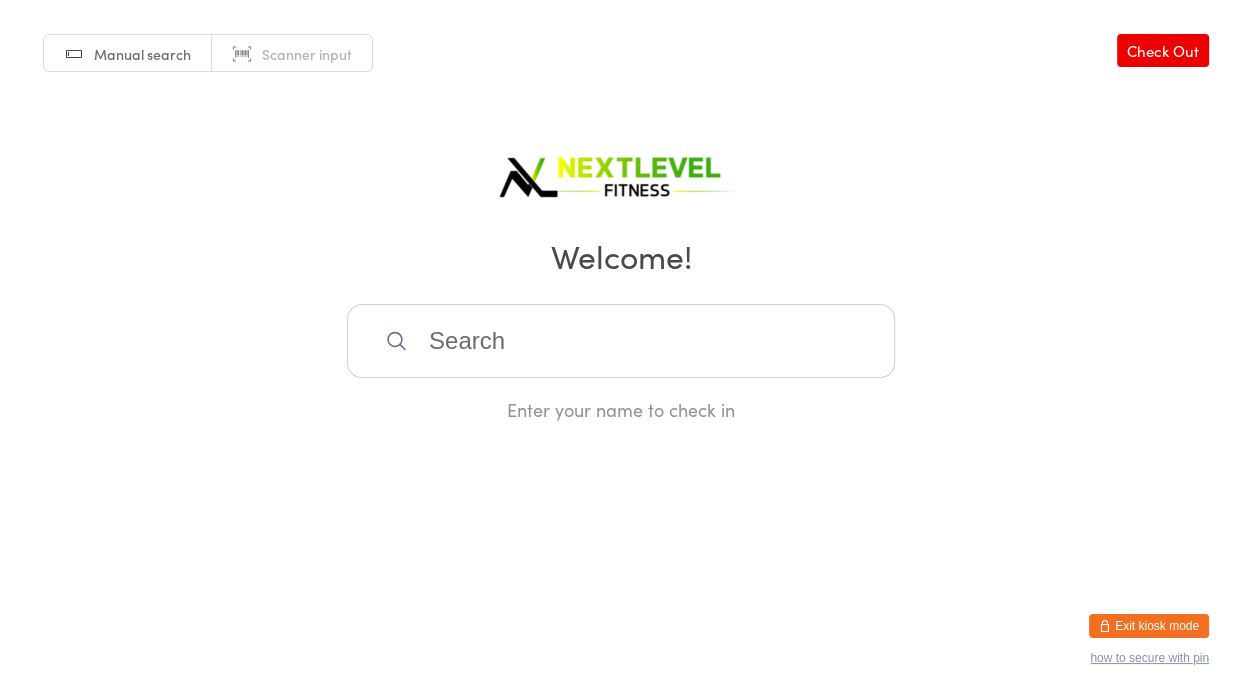 click at bounding box center (621, 341) 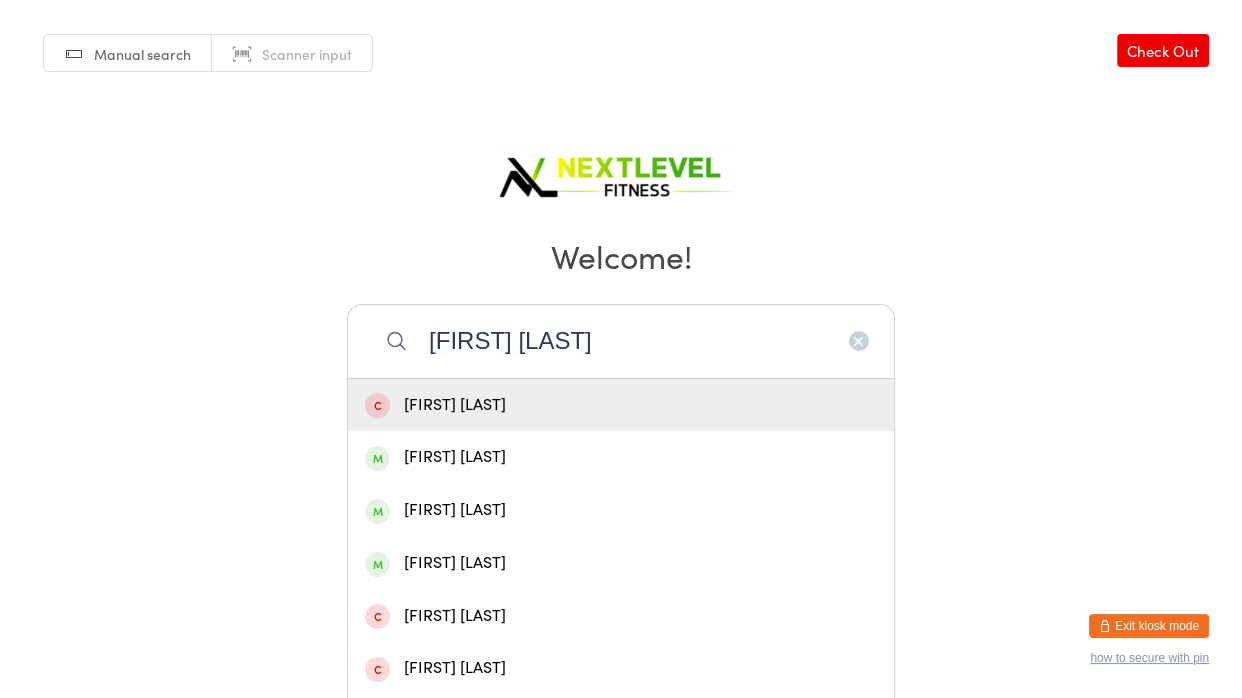 type on "[FIRST] [LAST]" 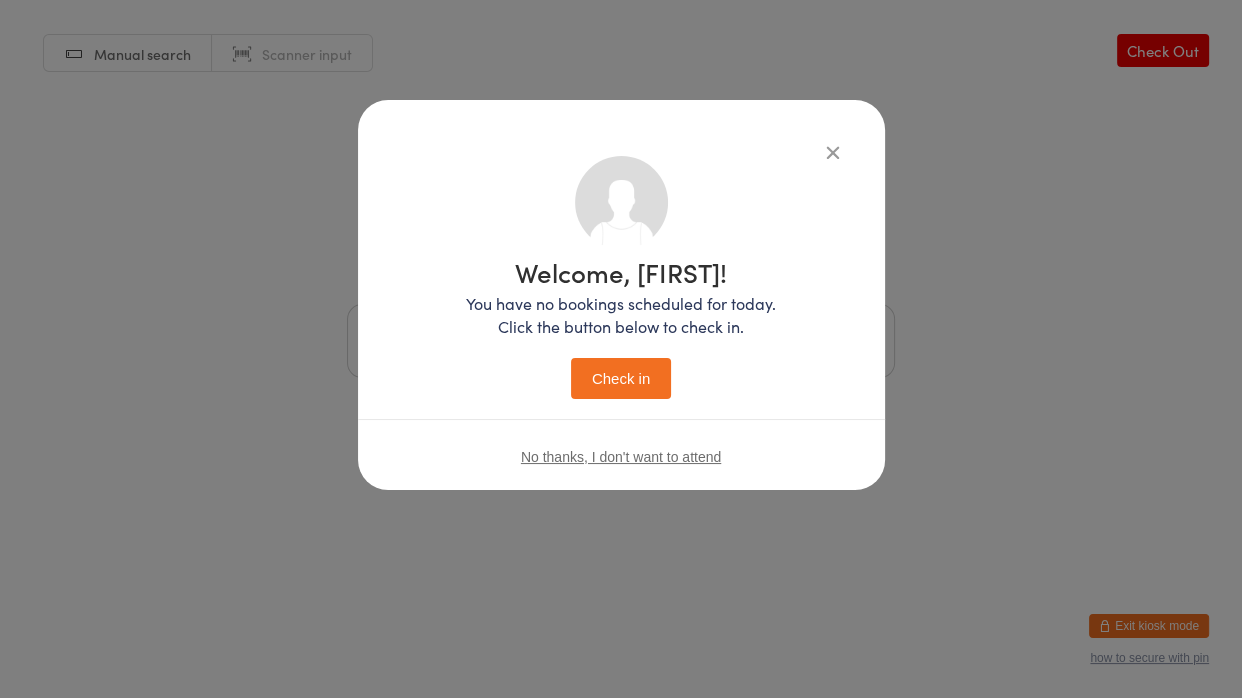 type 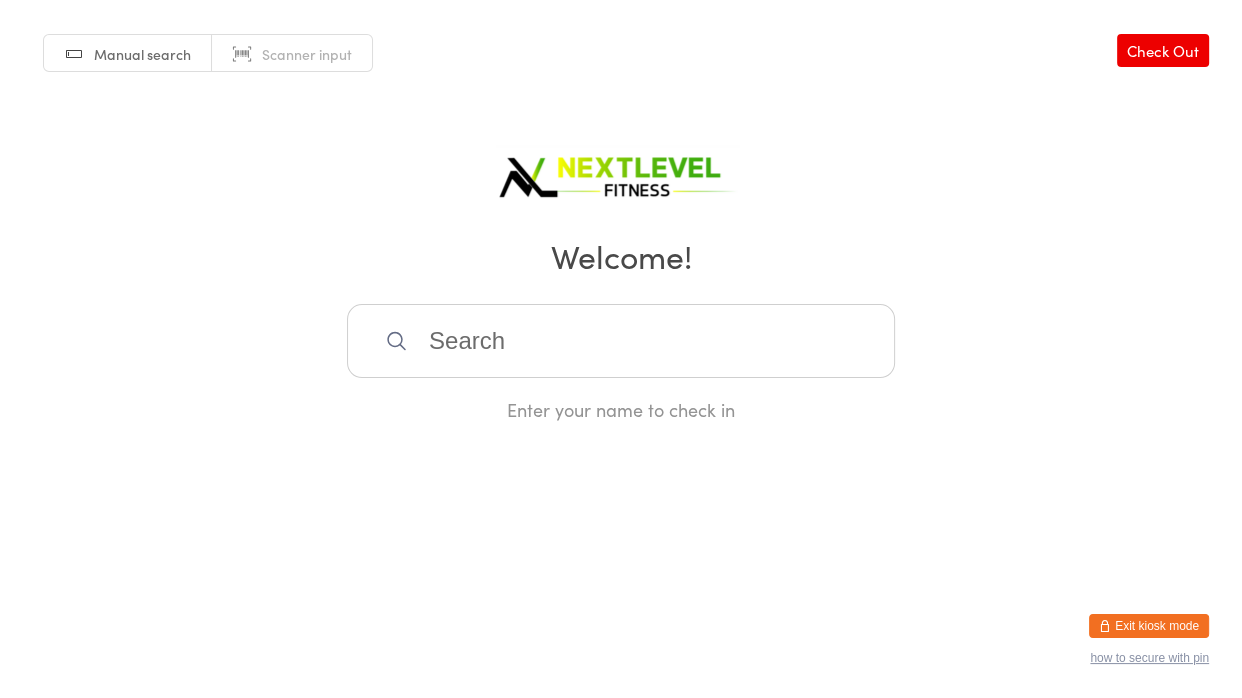 click at bounding box center [621, 341] 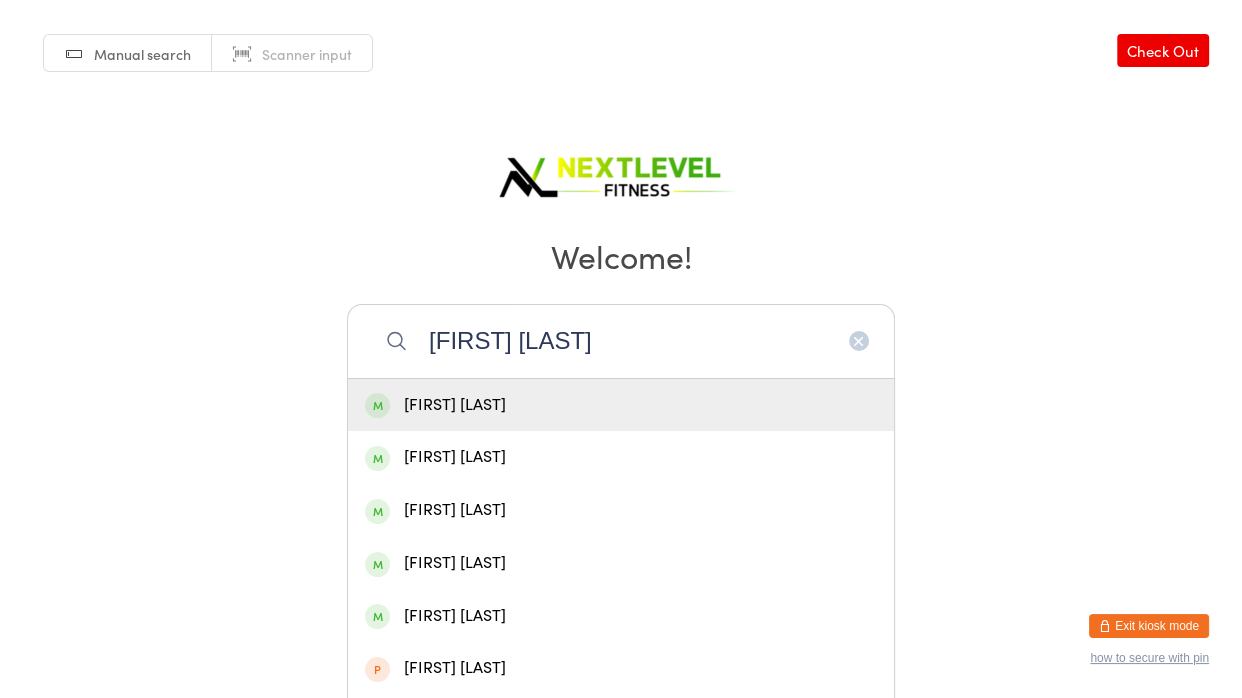 type on "[FIRST] [LAST]" 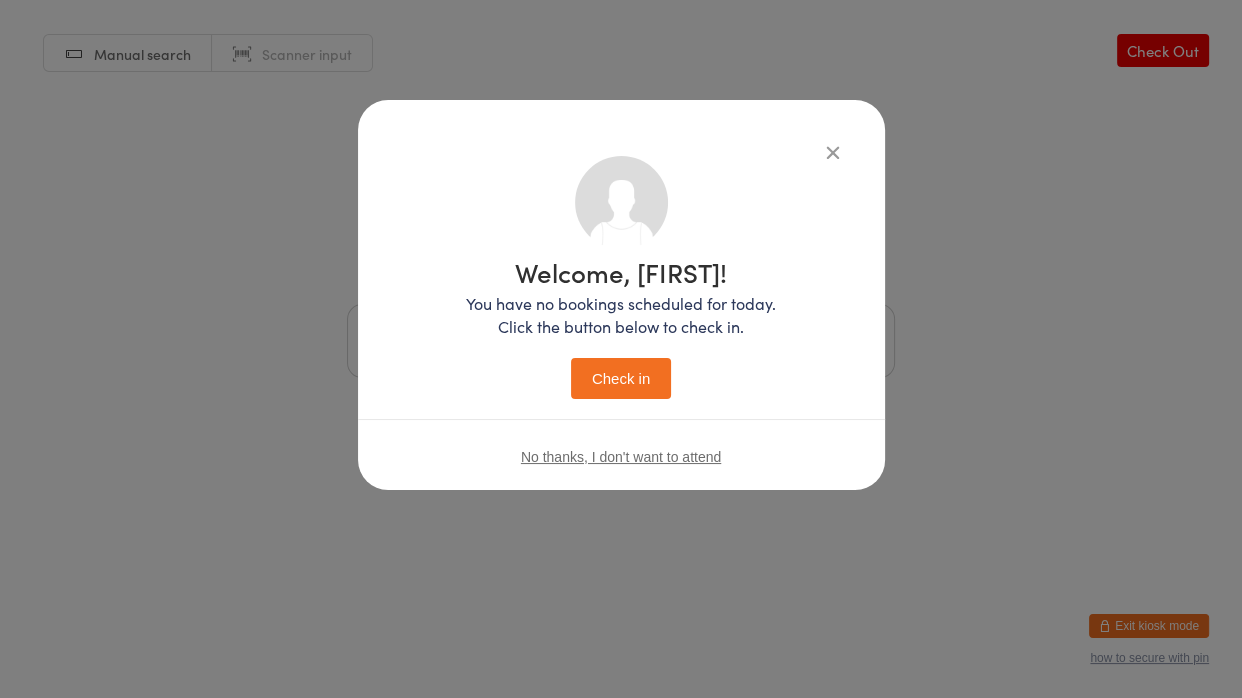 click on "Welcome, [FIRST]! You have no bookings scheduled for today. Click the button below to check in. Check in No thanks, I don't want to attend" at bounding box center (621, 325) 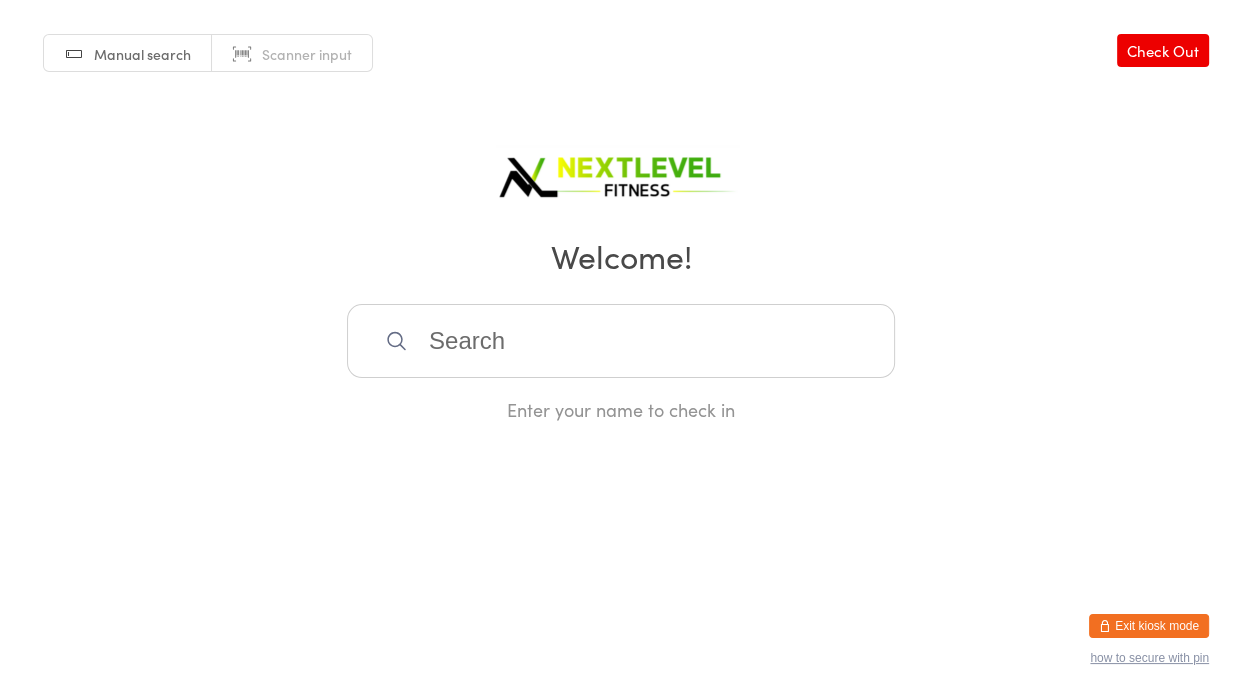 click at bounding box center (621, 341) 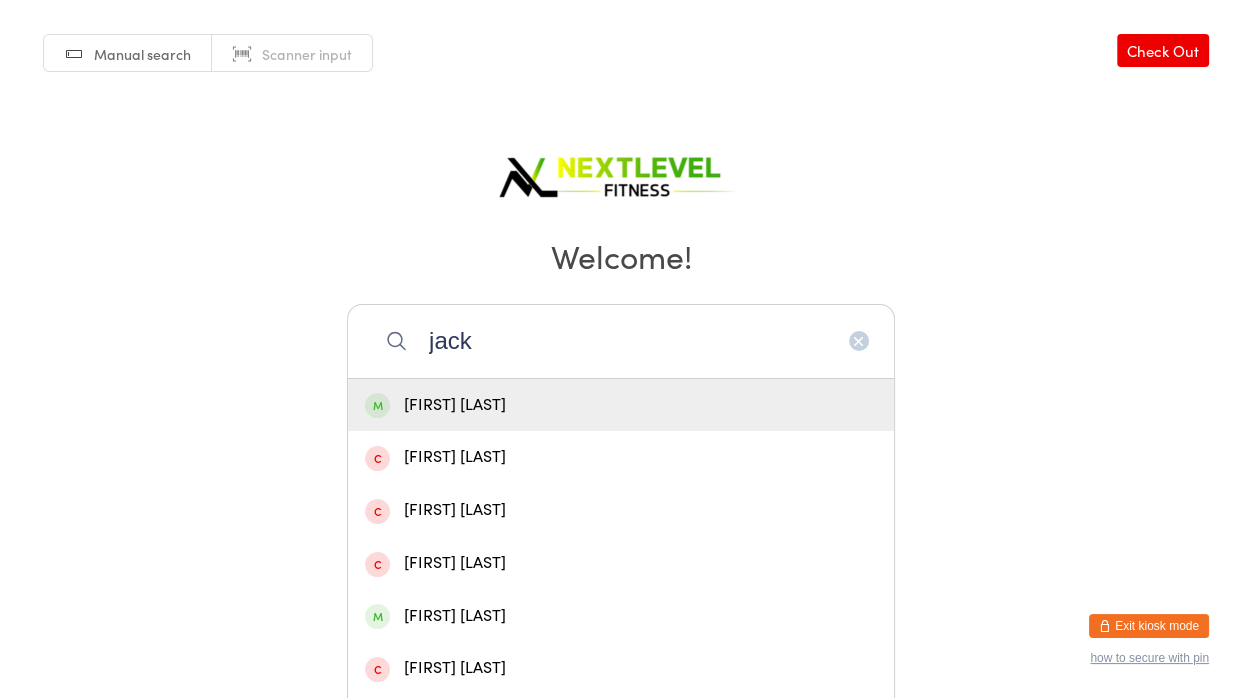 type on "jack" 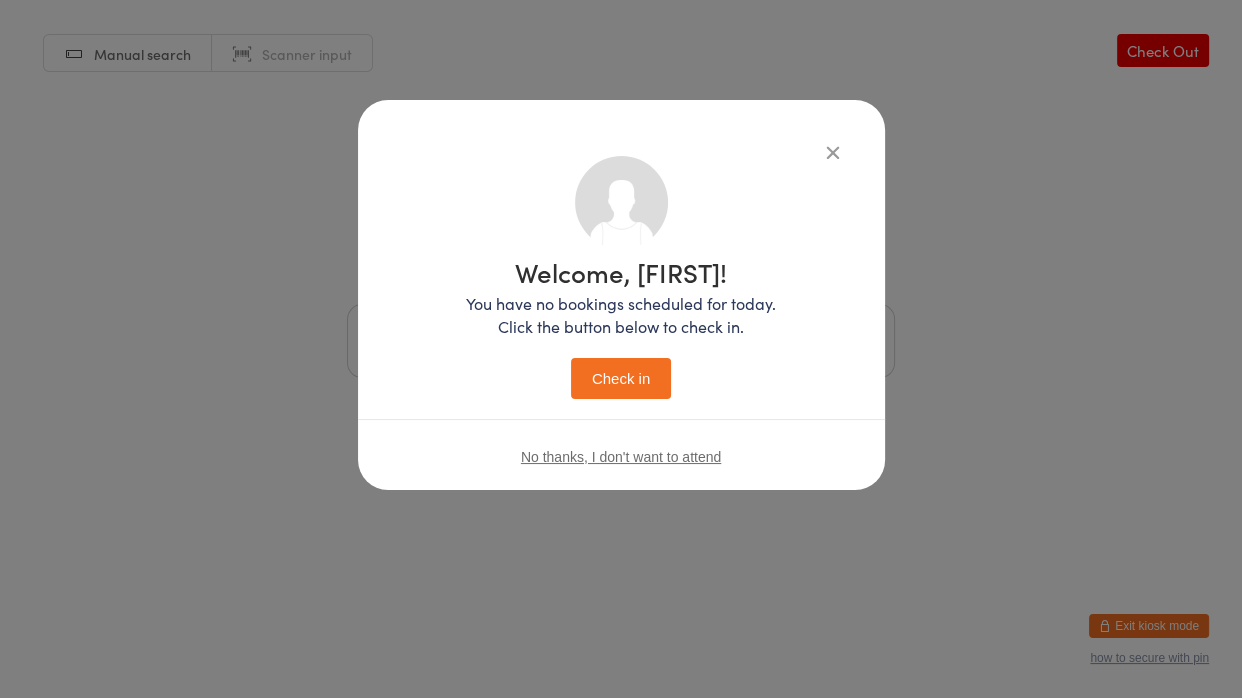 click on "Check in" at bounding box center [621, 378] 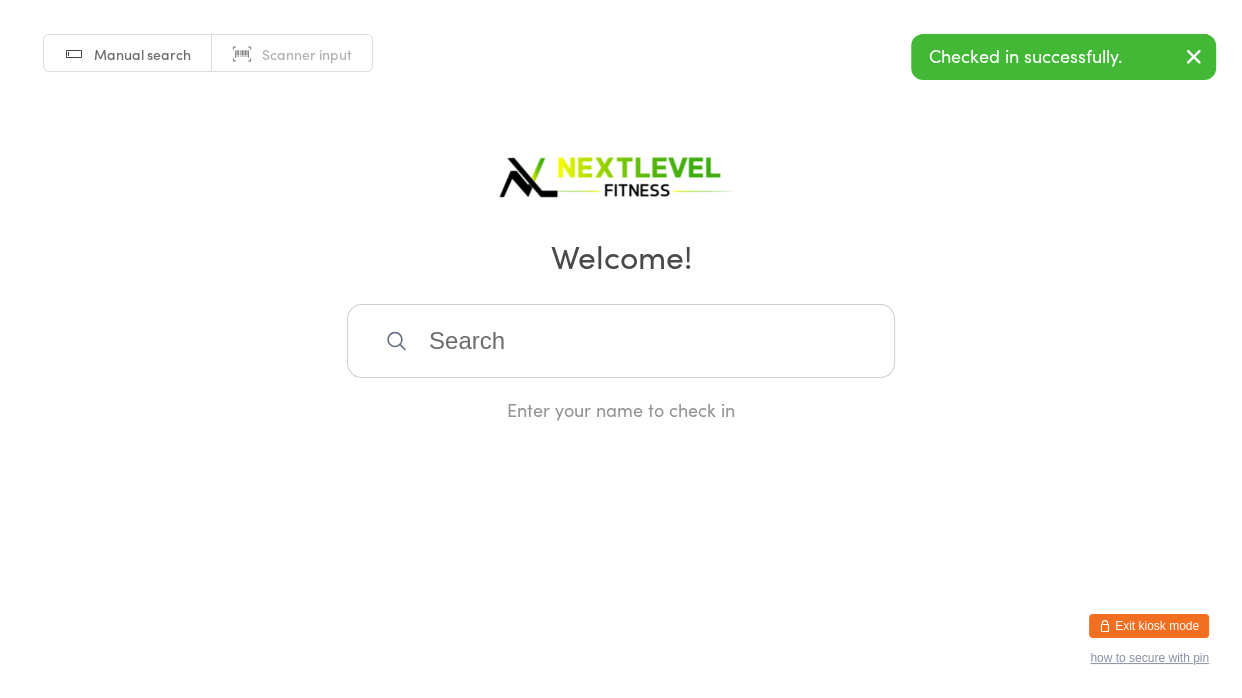 click at bounding box center (621, 341) 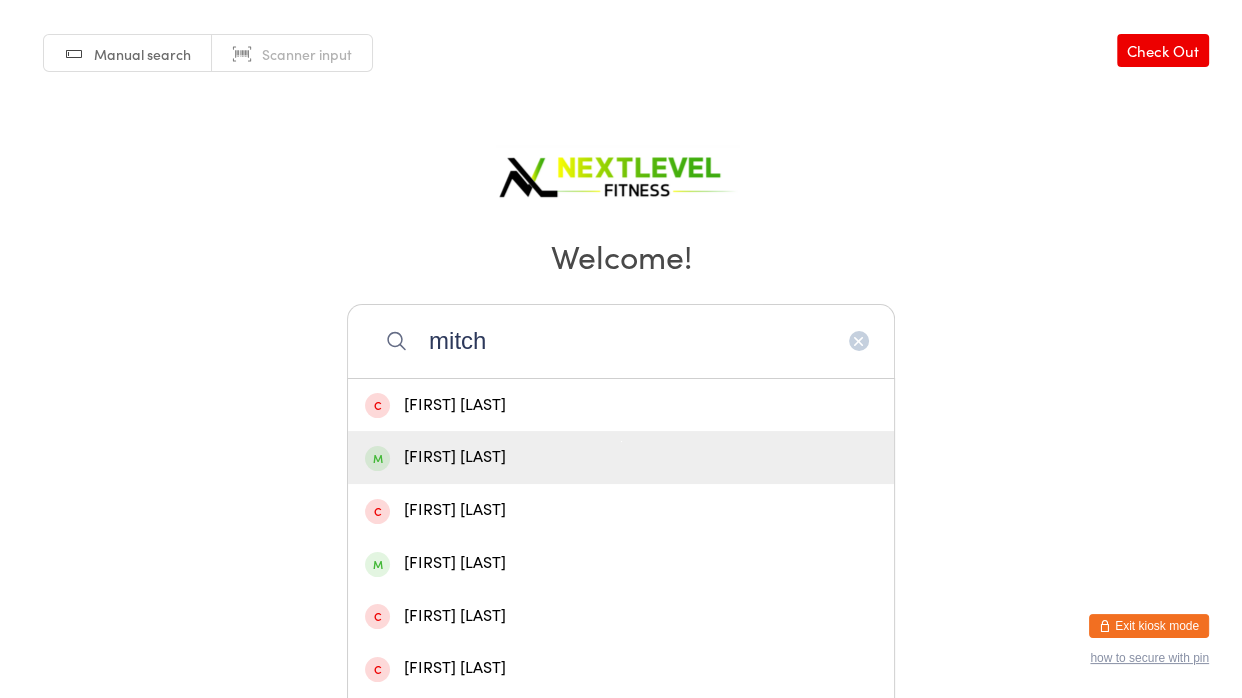 type on "mitch" 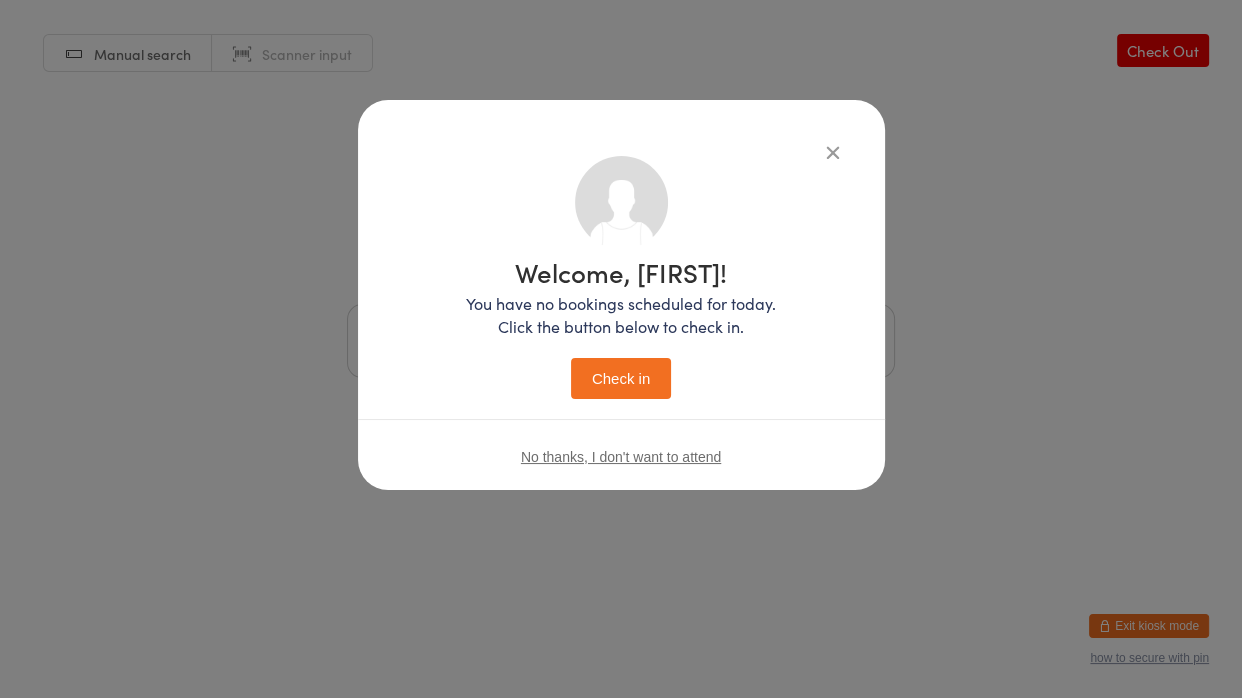 click on "Check in" at bounding box center (621, 378) 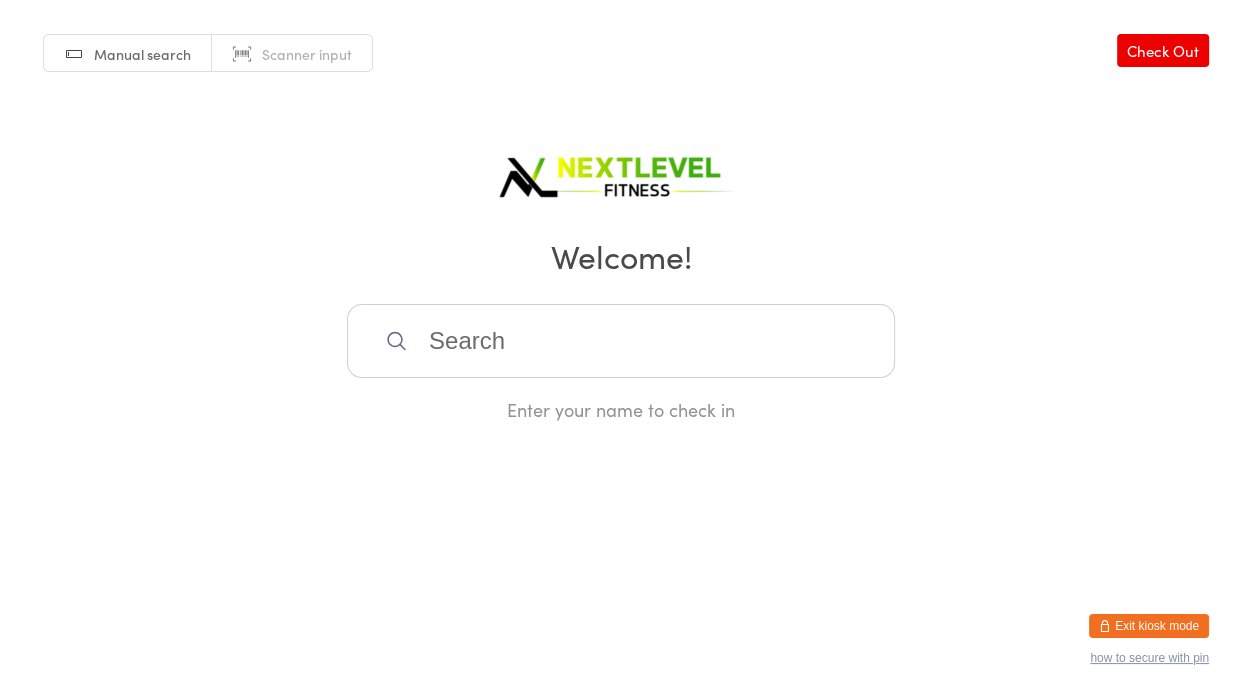 click at bounding box center (621, 341) 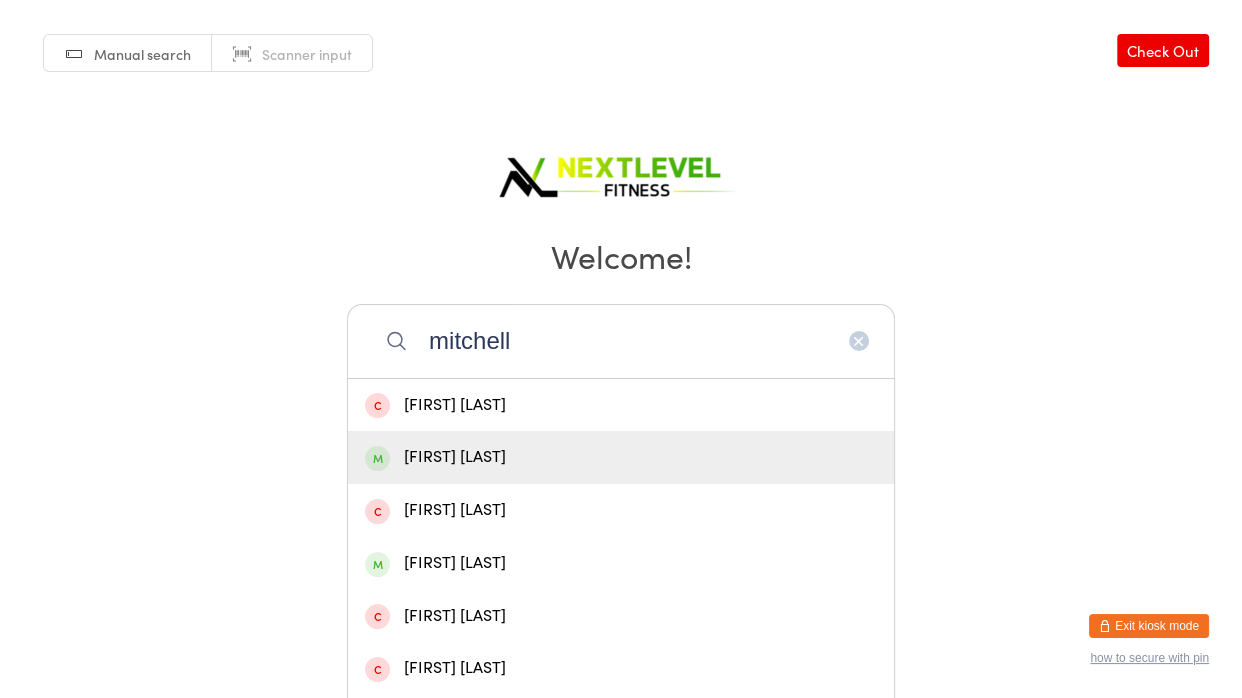 type on "mitchell" 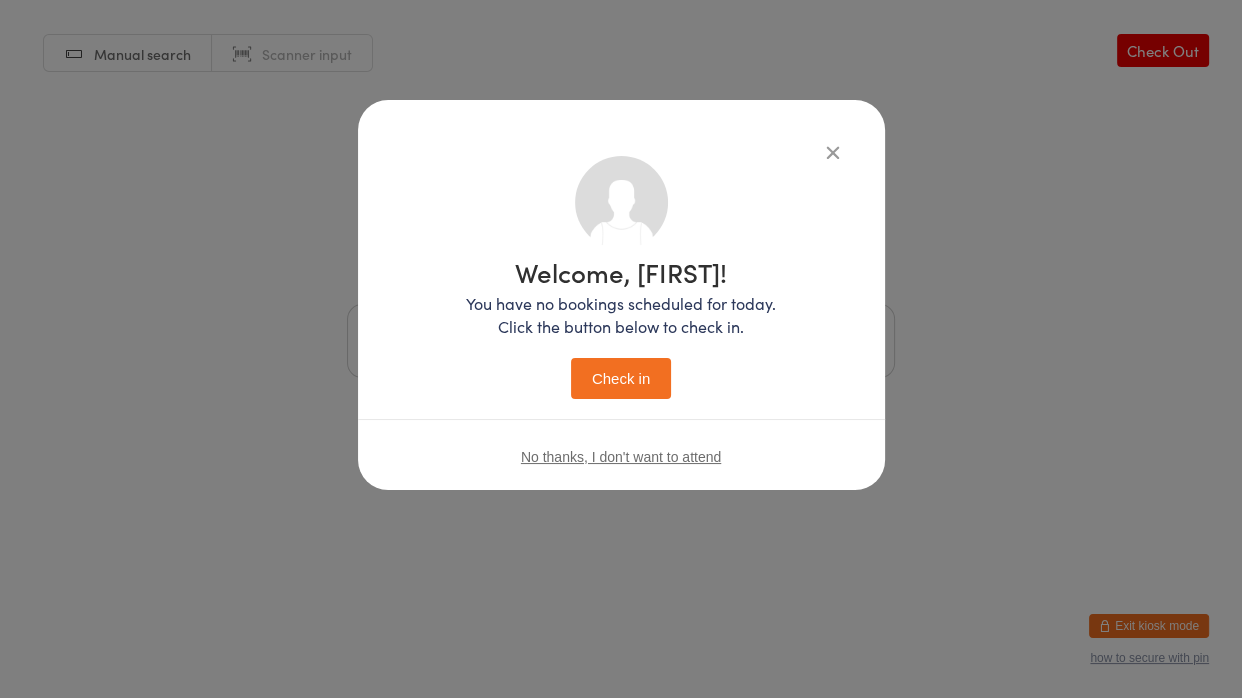 click on "Check in" at bounding box center [621, 378] 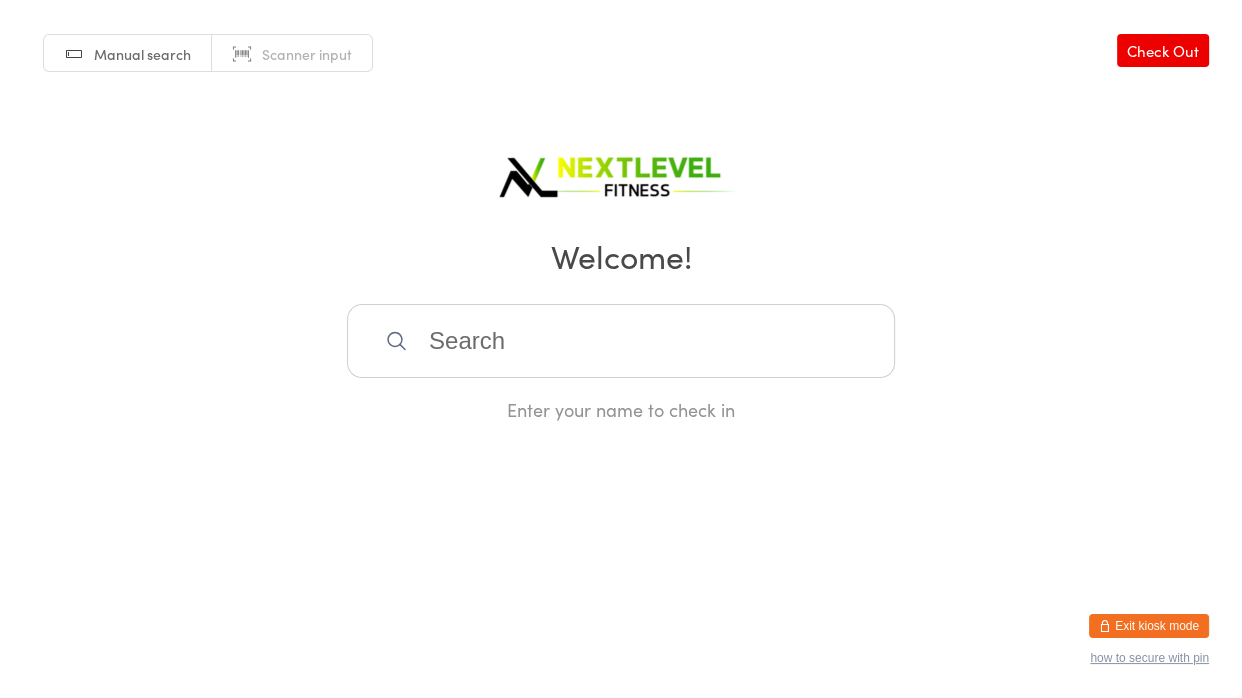 click at bounding box center (621, 341) 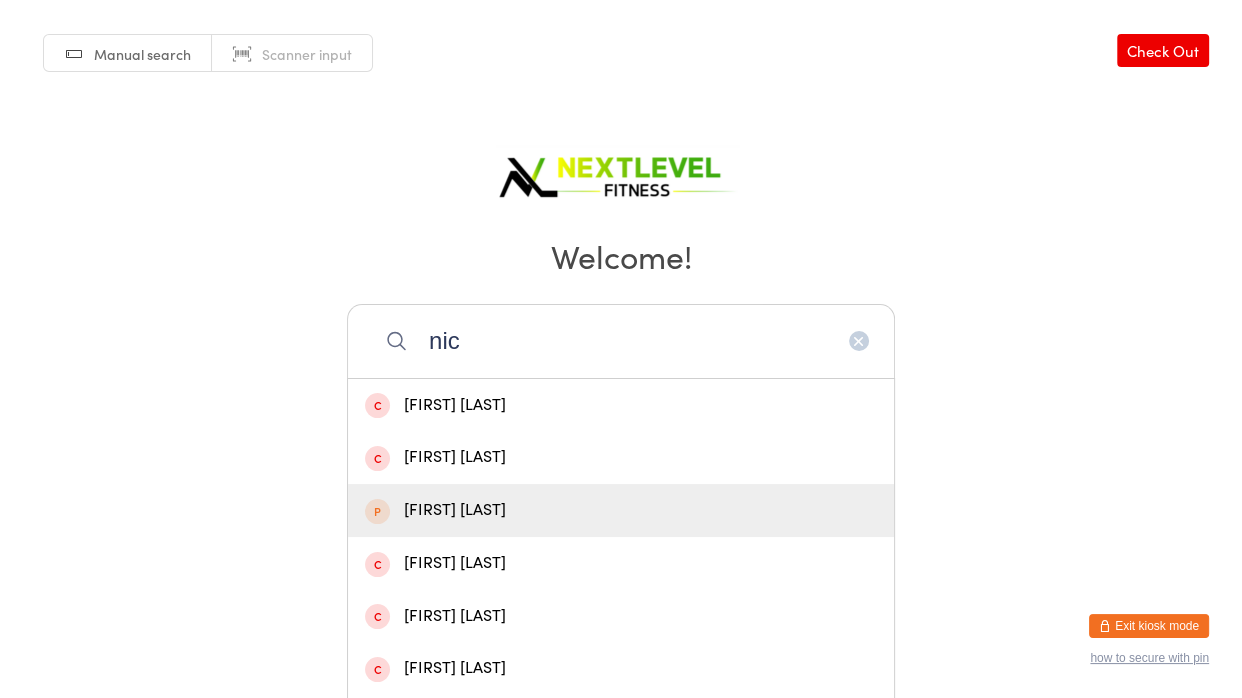 scroll, scrollTop: 476, scrollLeft: 0, axis: vertical 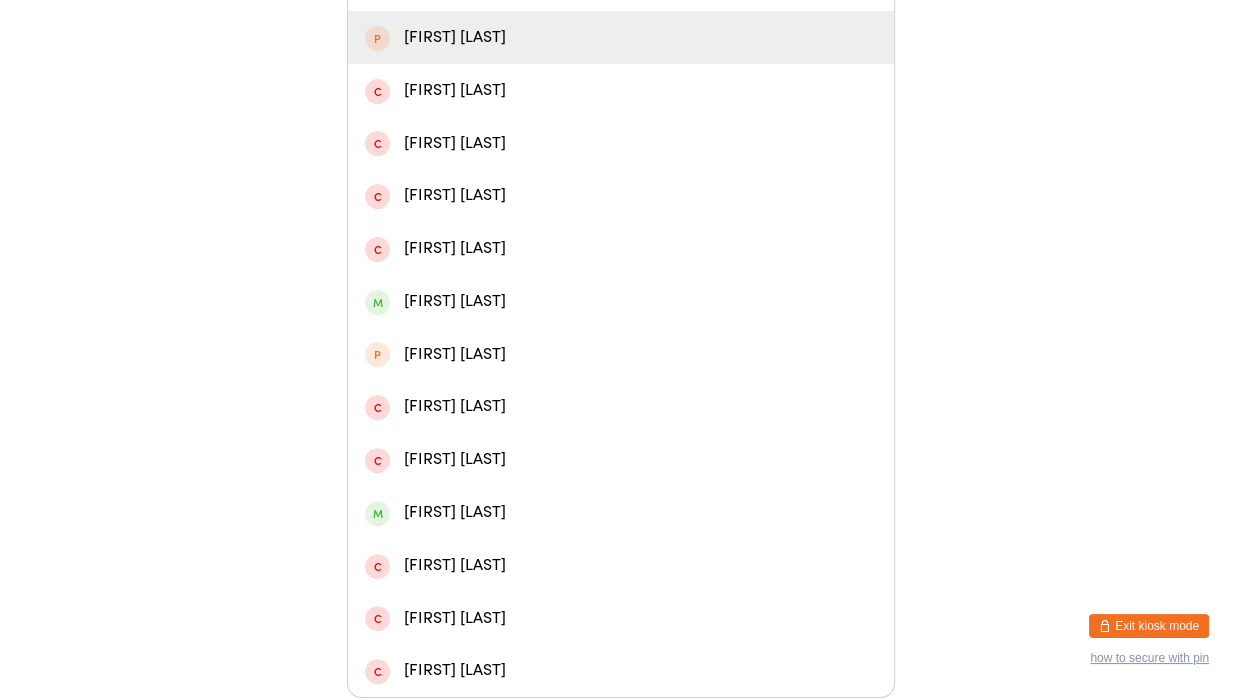 type on "nic" 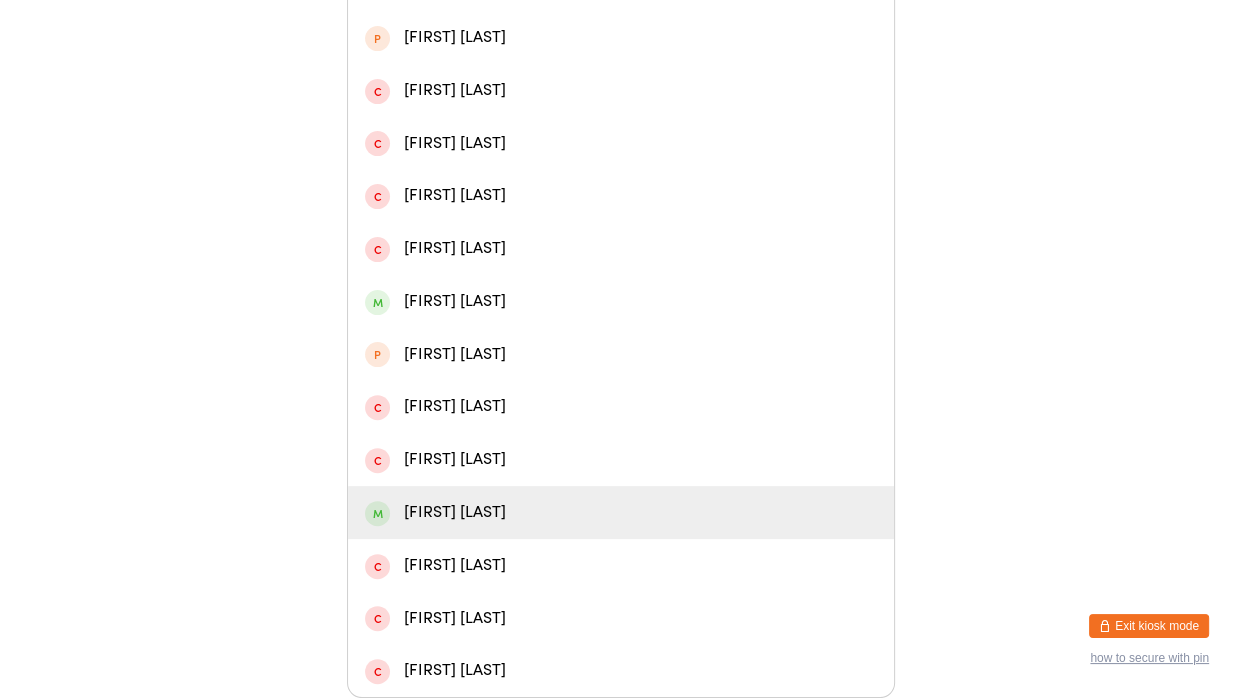 click on "[FIRST] [LAST]" at bounding box center (621, 512) 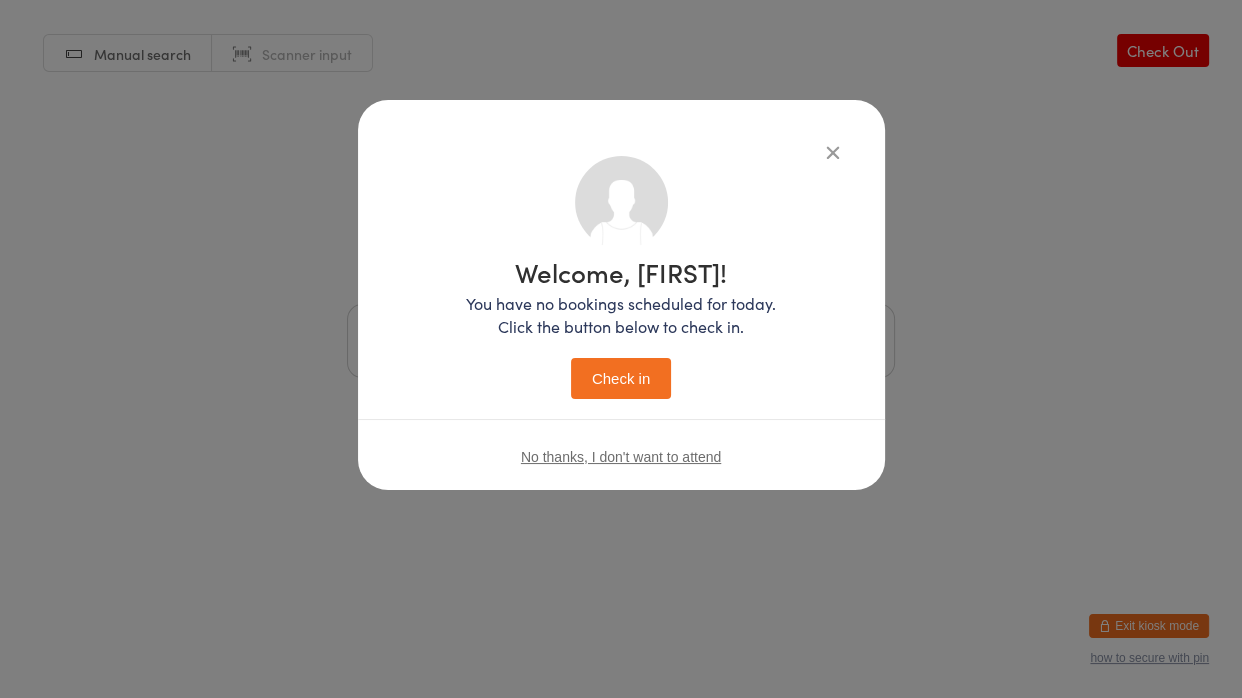 click on "Check in" at bounding box center (621, 378) 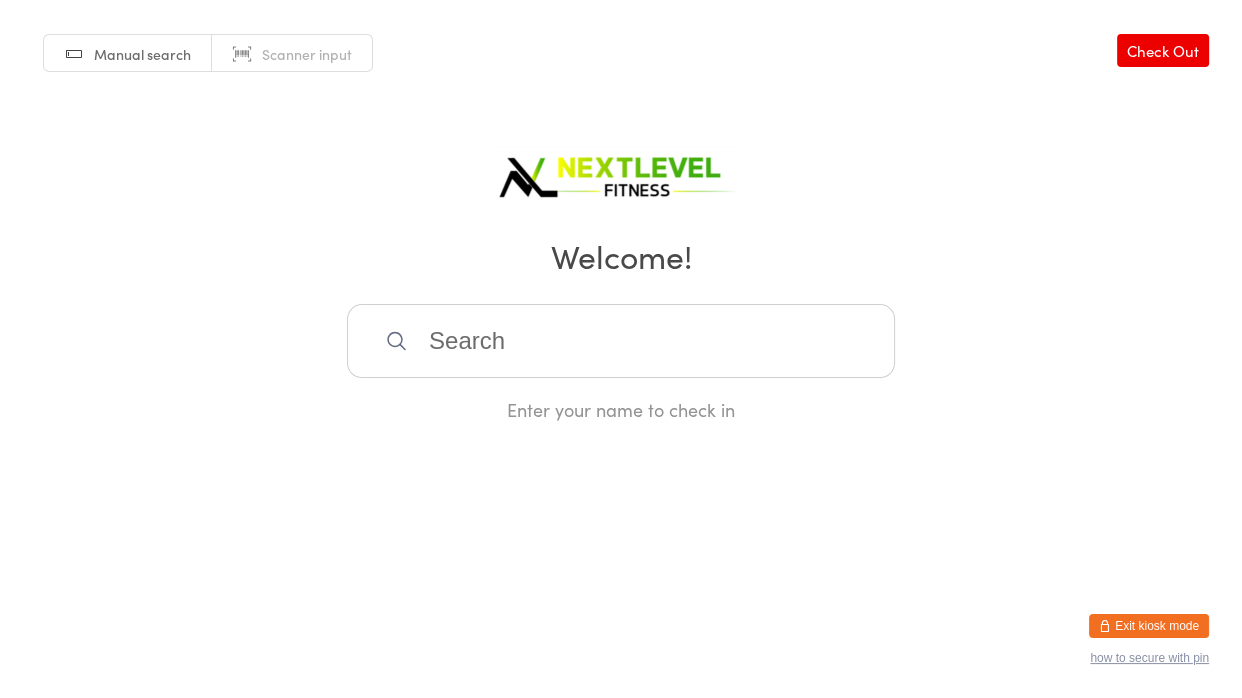 click at bounding box center [621, 341] 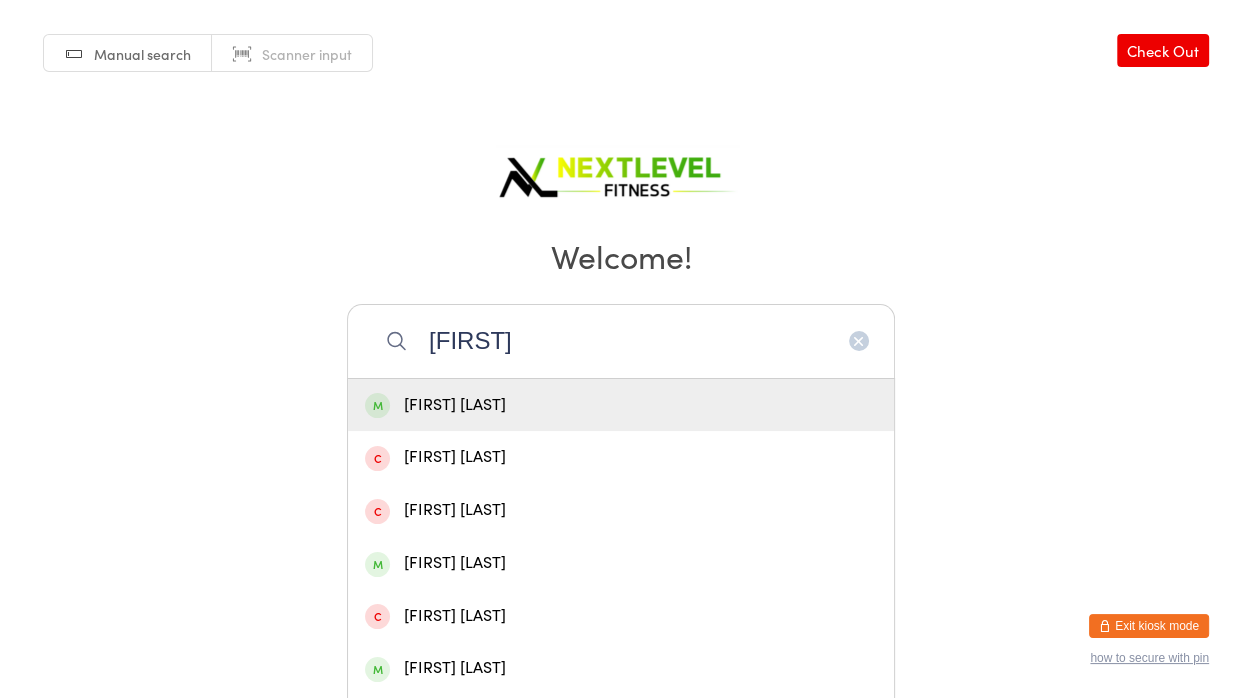 type on "[FIRST]" 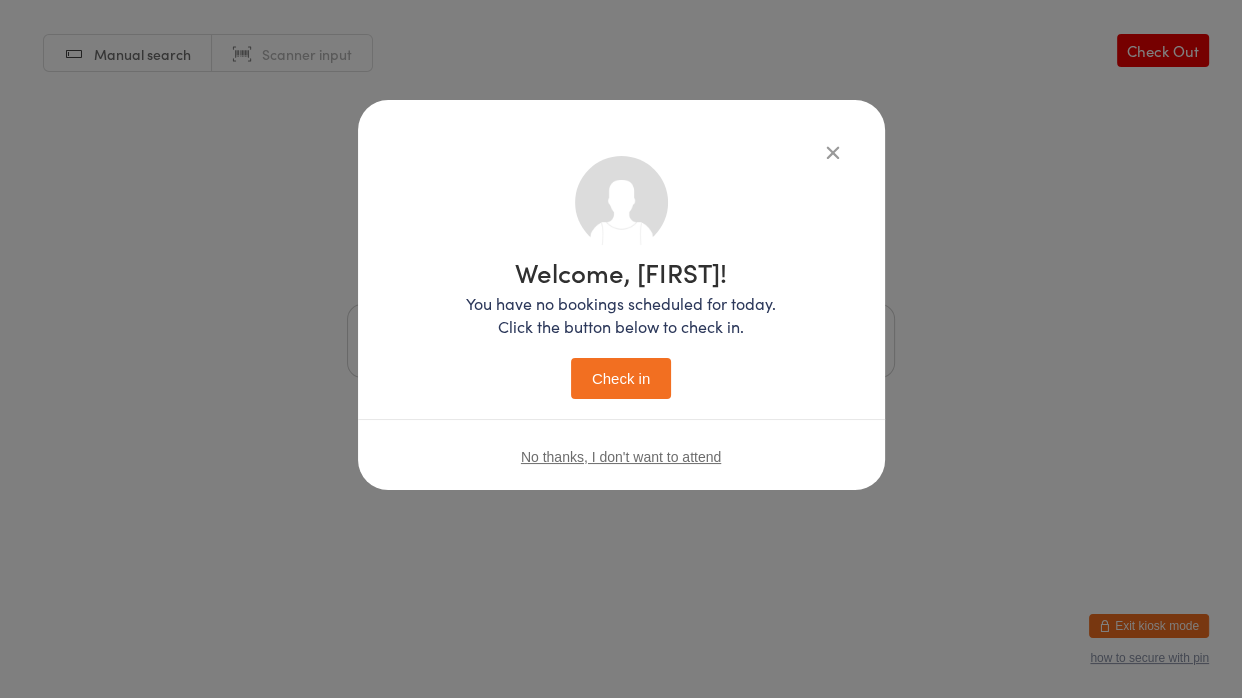 click on "Check in" at bounding box center [621, 378] 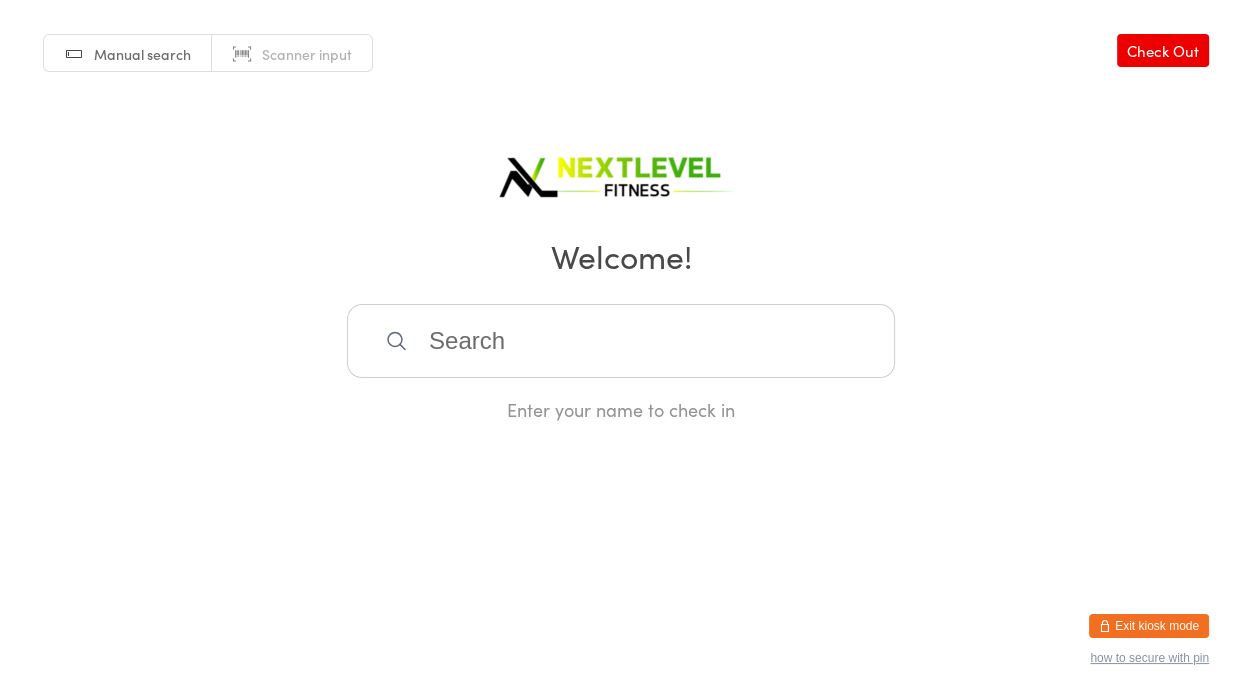 click at bounding box center [621, 341] 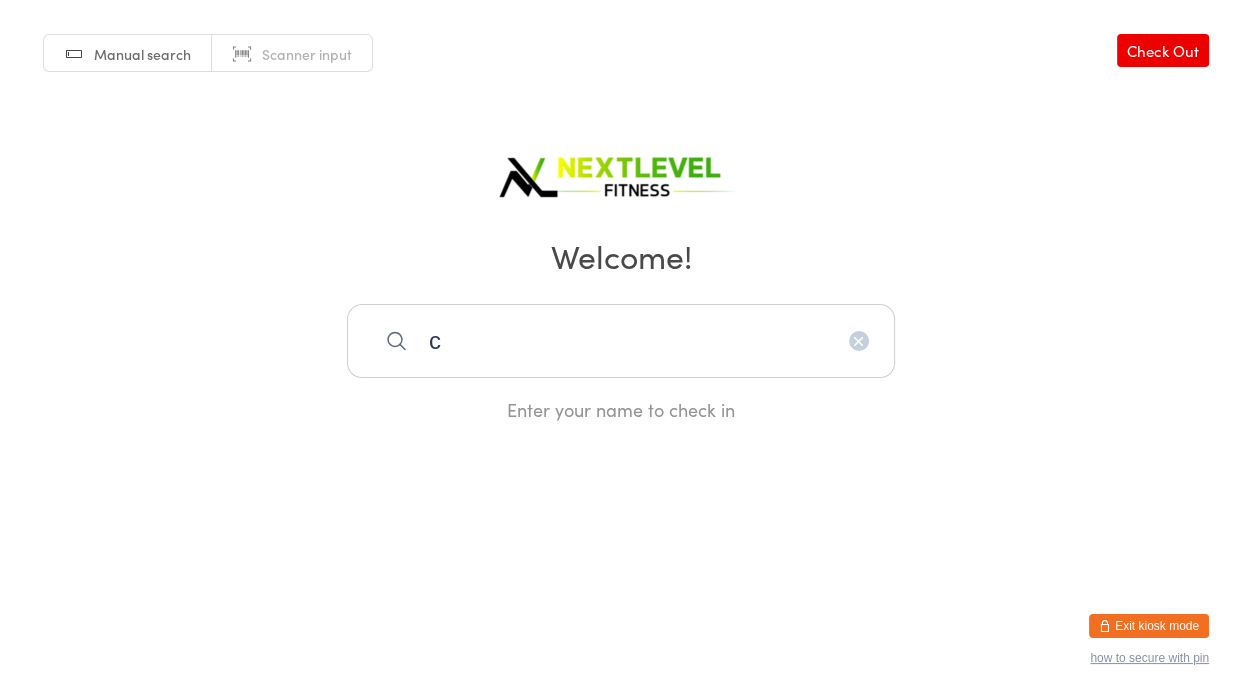 click on "c" at bounding box center (621, 341) 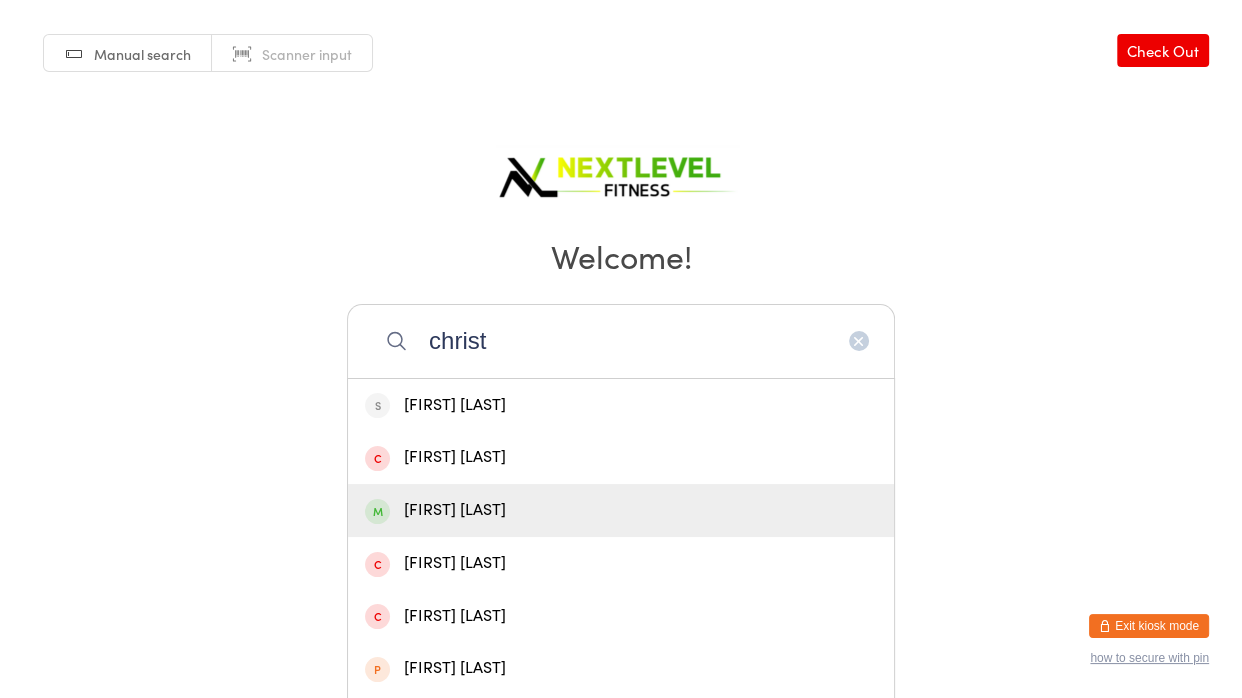 type on "christ" 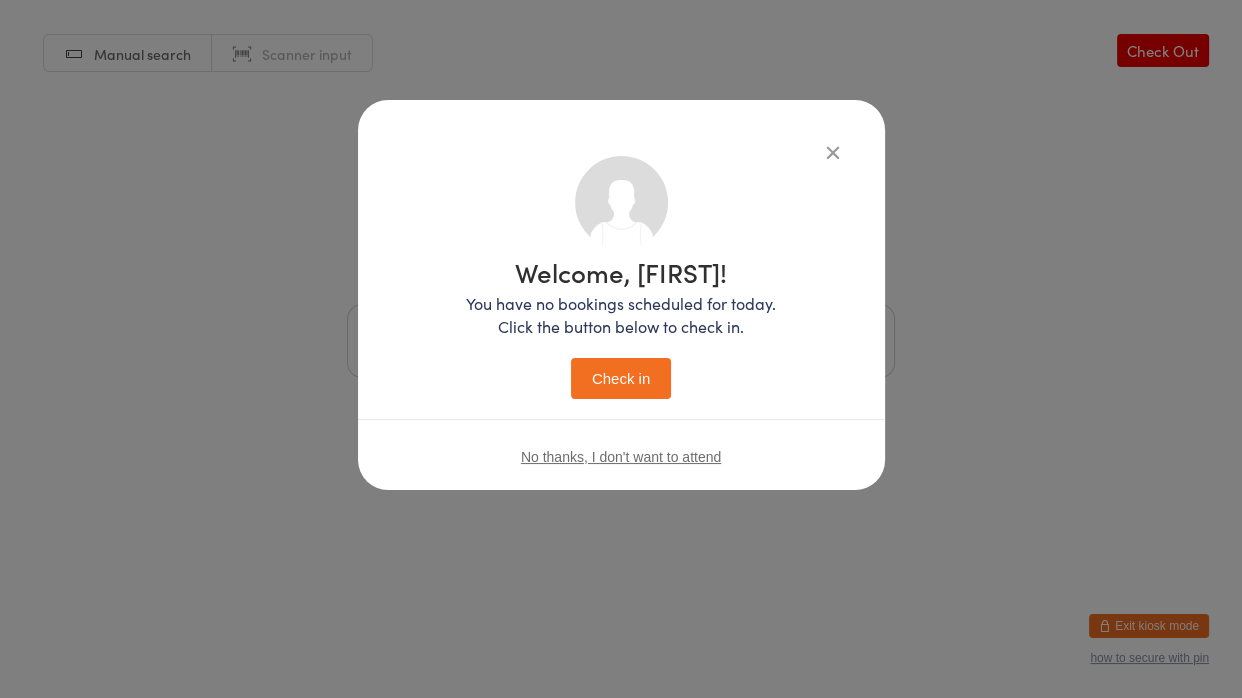 click on "Check in" at bounding box center (621, 378) 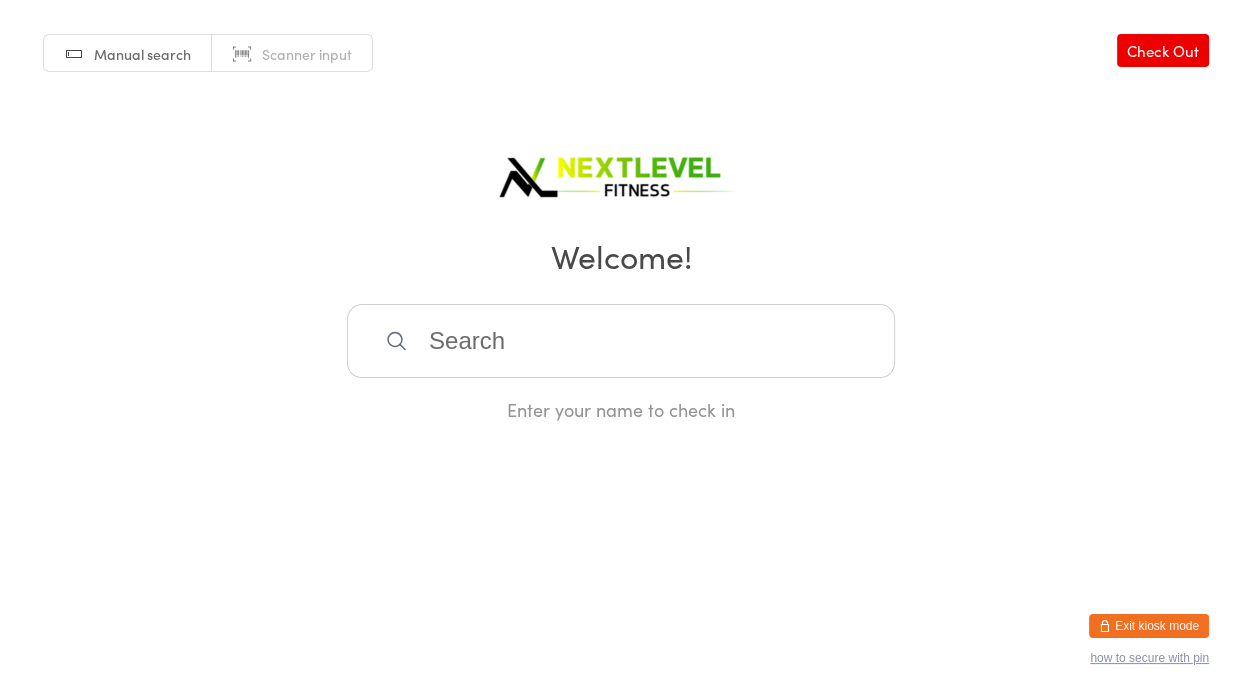 click at bounding box center [621, 341] 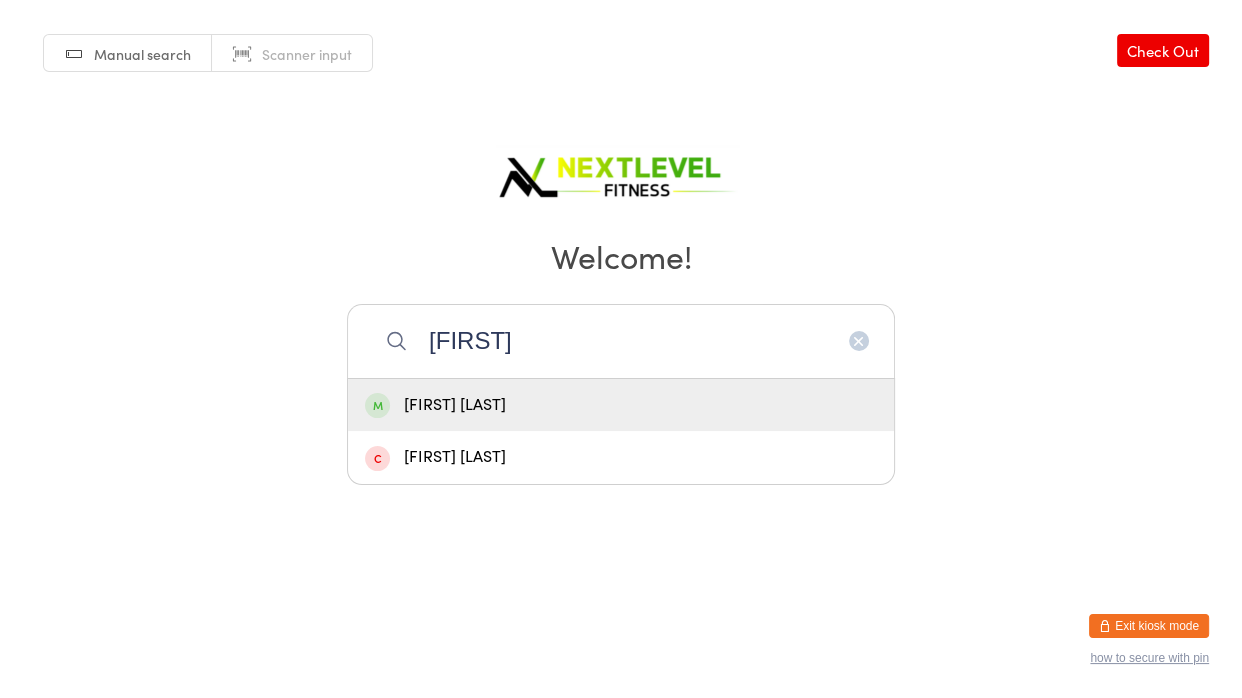 type on "[FIRST]" 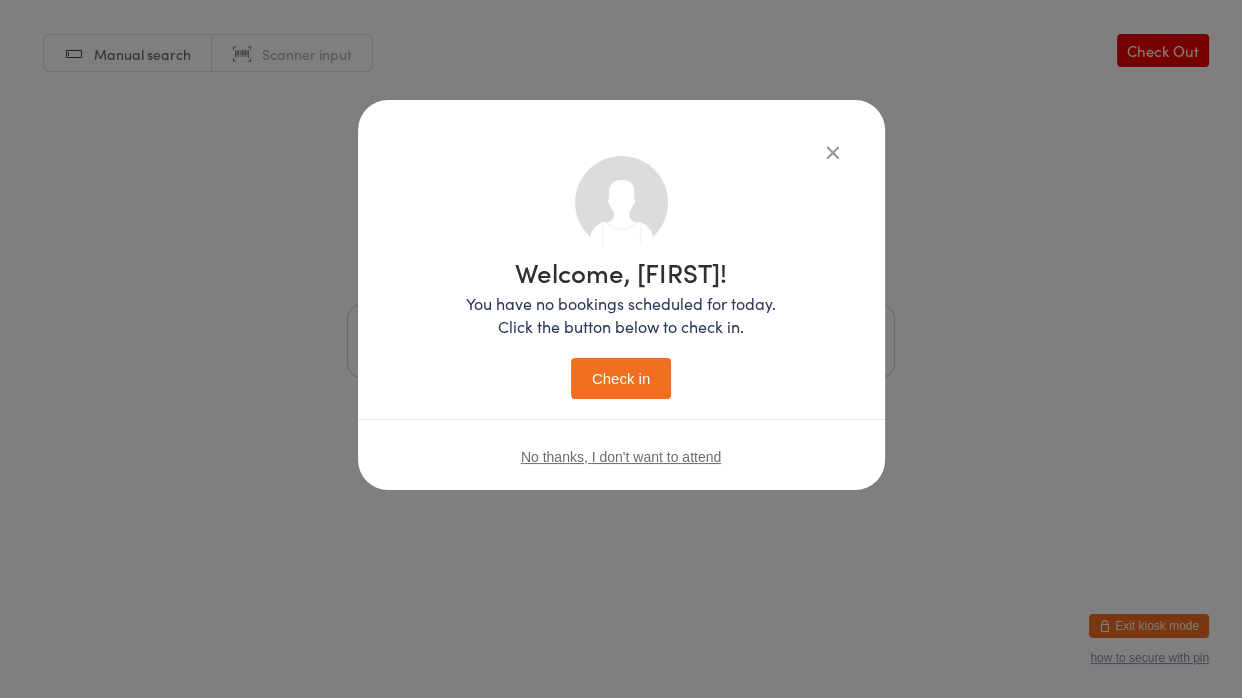 click on "Check in" at bounding box center [621, 378] 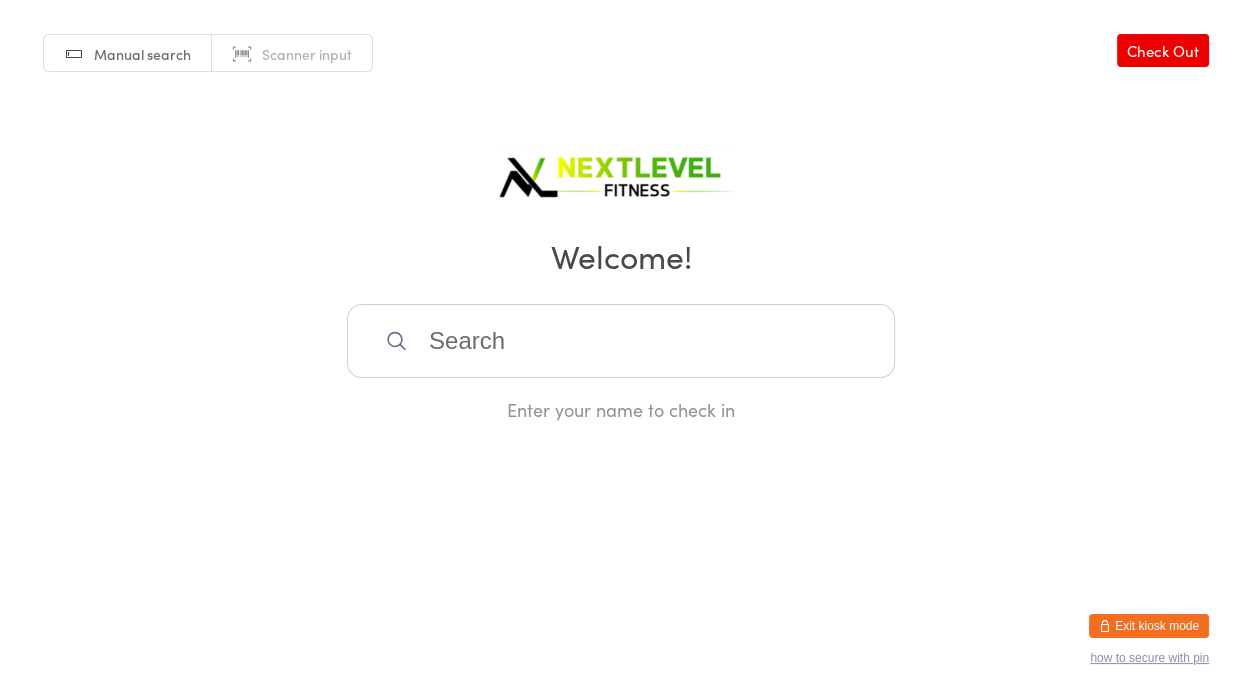 click at bounding box center (621, 341) 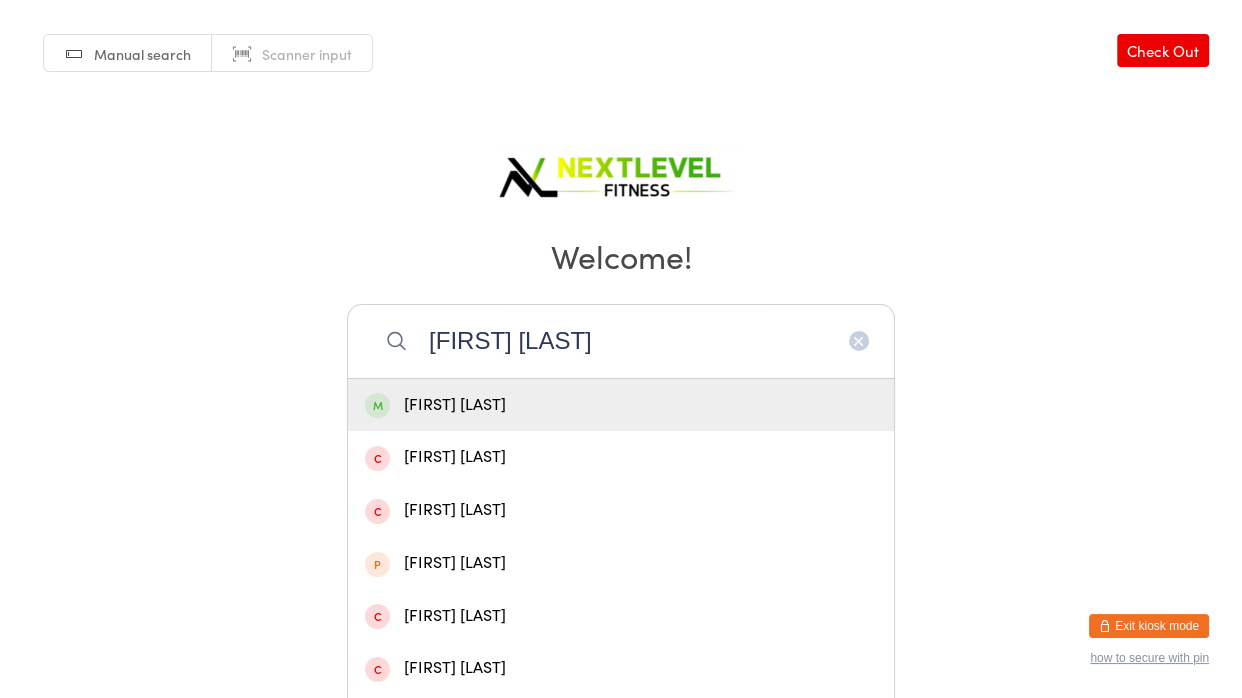 type on "[FIRST] [LAST]" 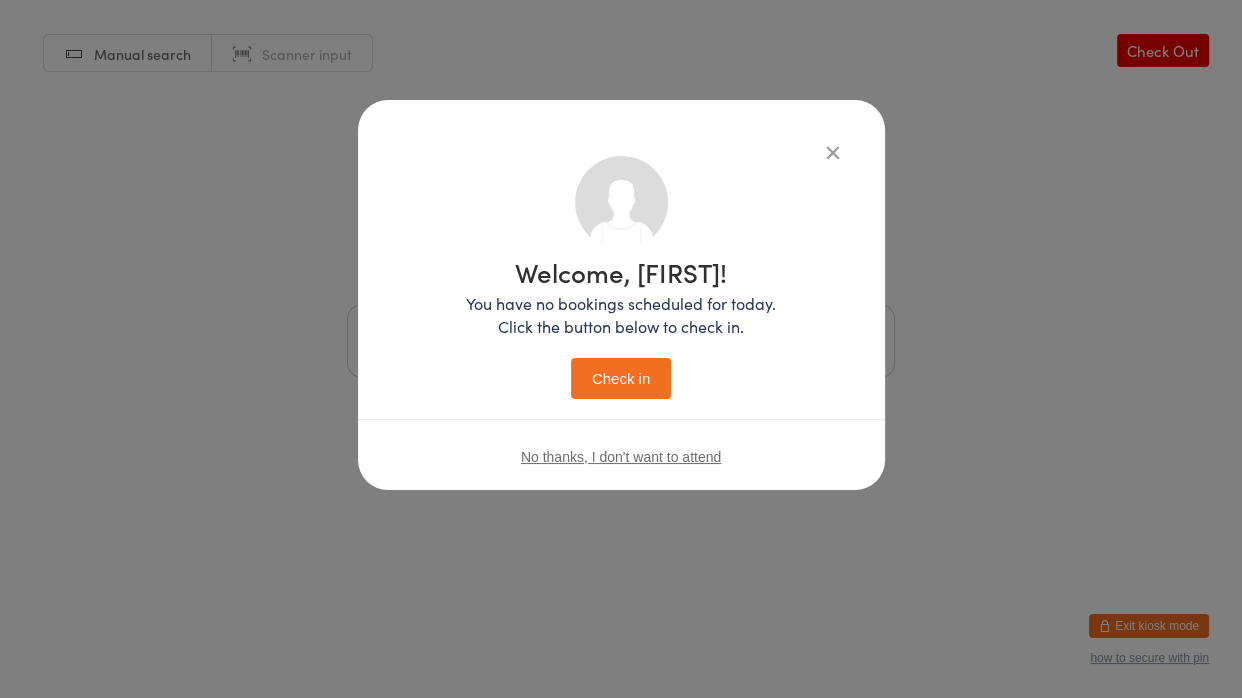 click on "Check in" at bounding box center (621, 378) 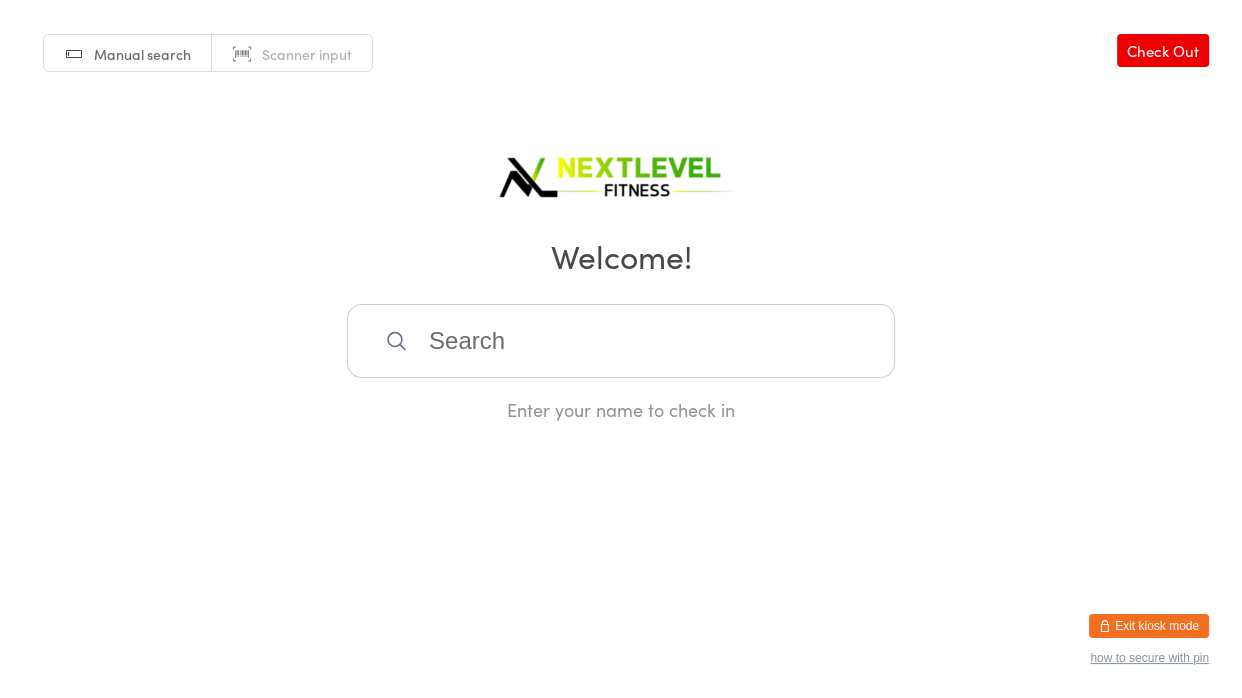 click at bounding box center [621, 341] 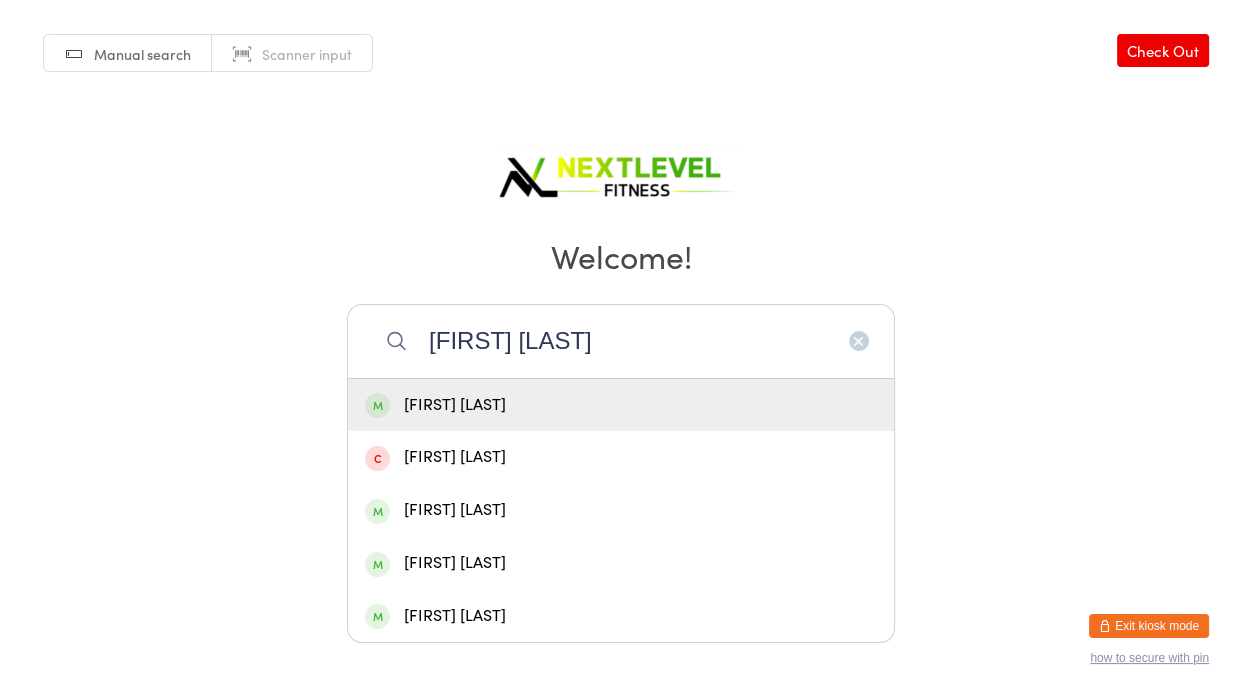 type on "[FIRST] [LAST]" 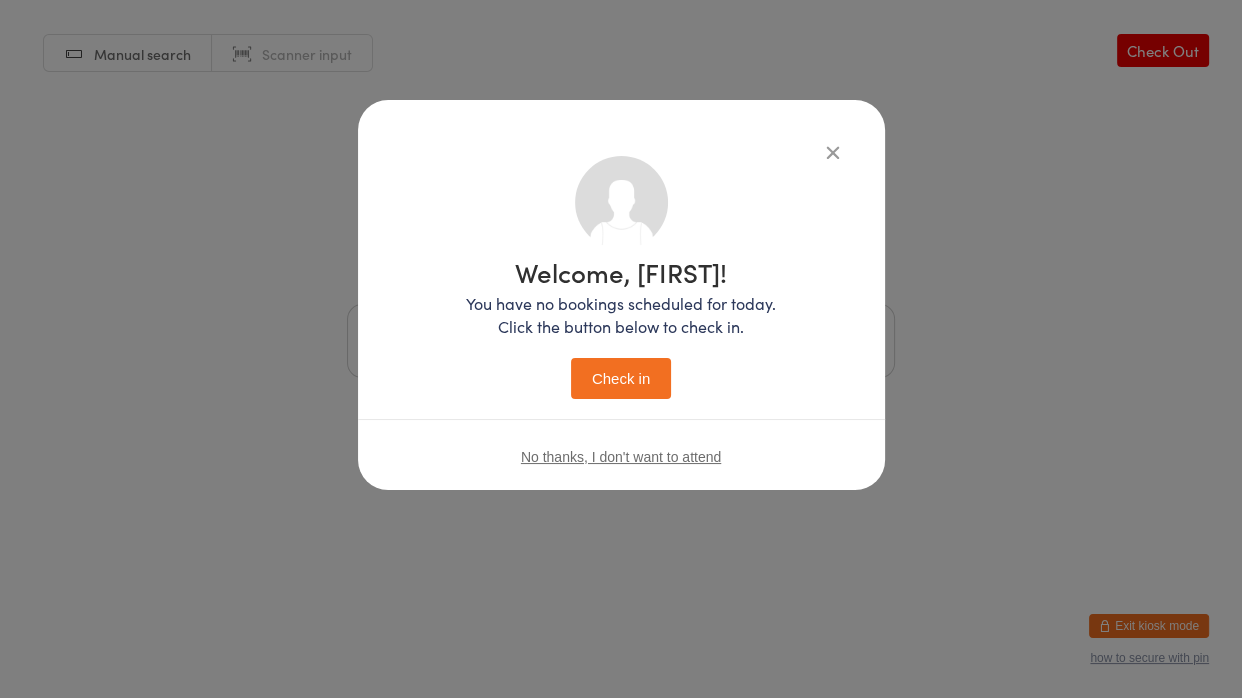 click on "Check in" at bounding box center [621, 378] 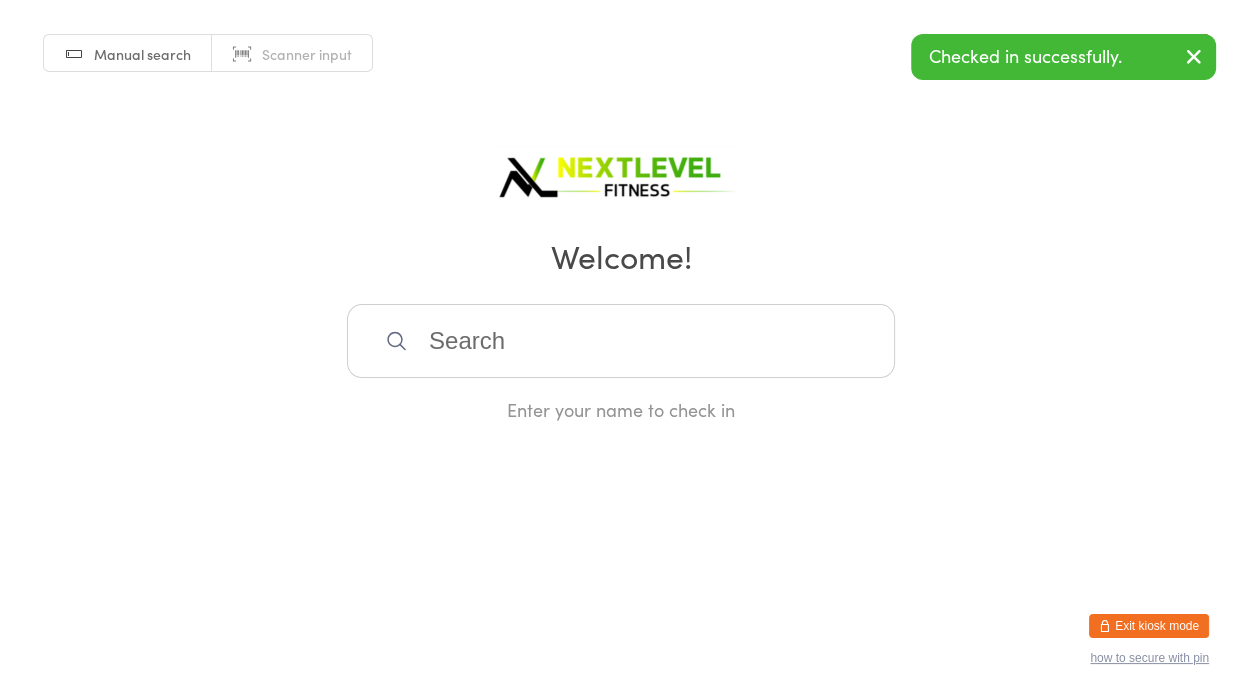 click at bounding box center (621, 341) 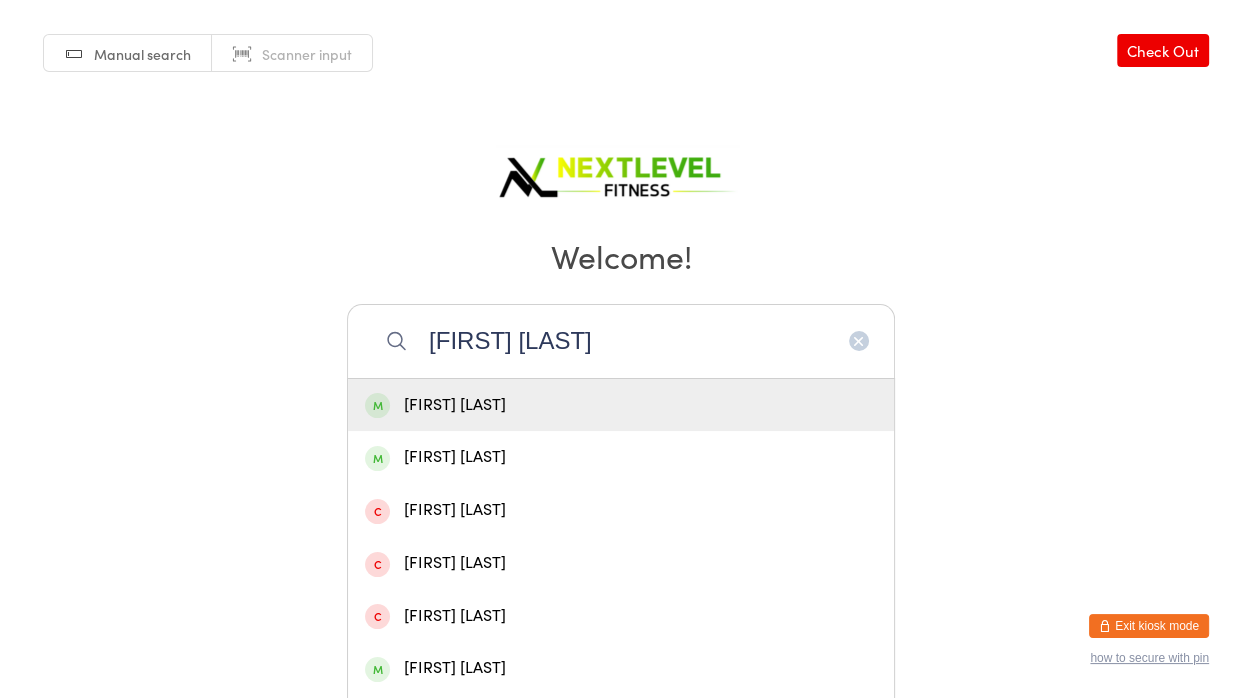 type on "[FIRST] [LAST]" 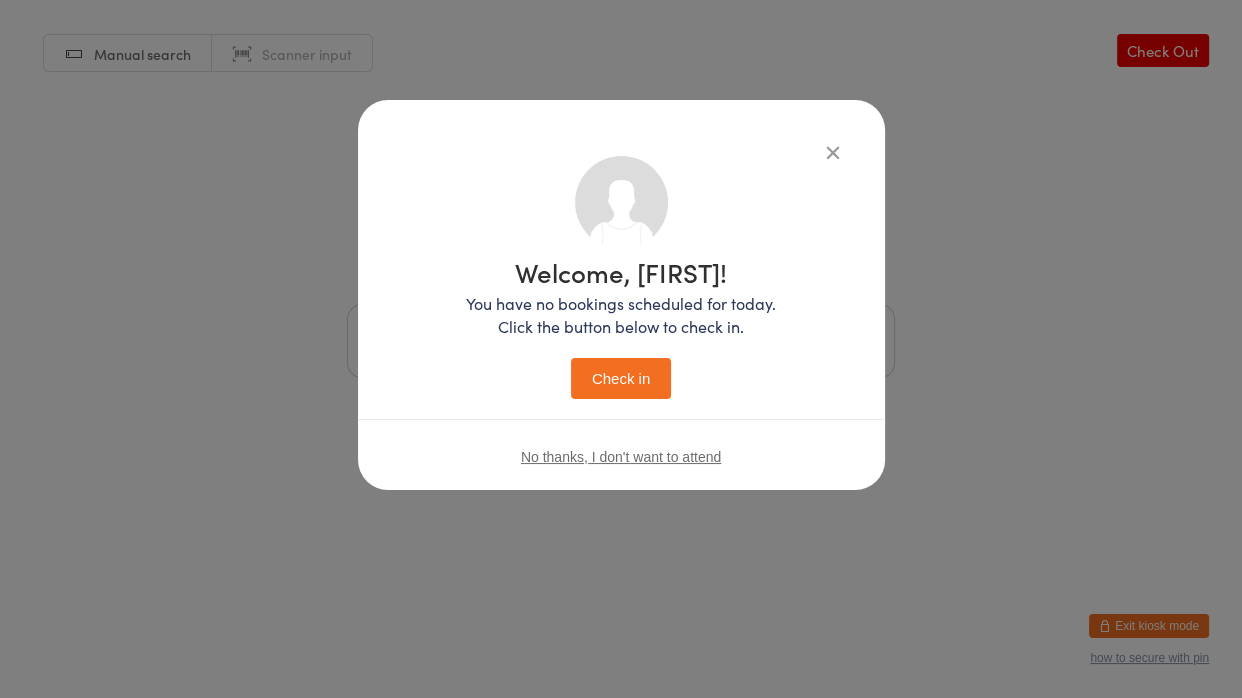 click on "Check in" at bounding box center [621, 378] 